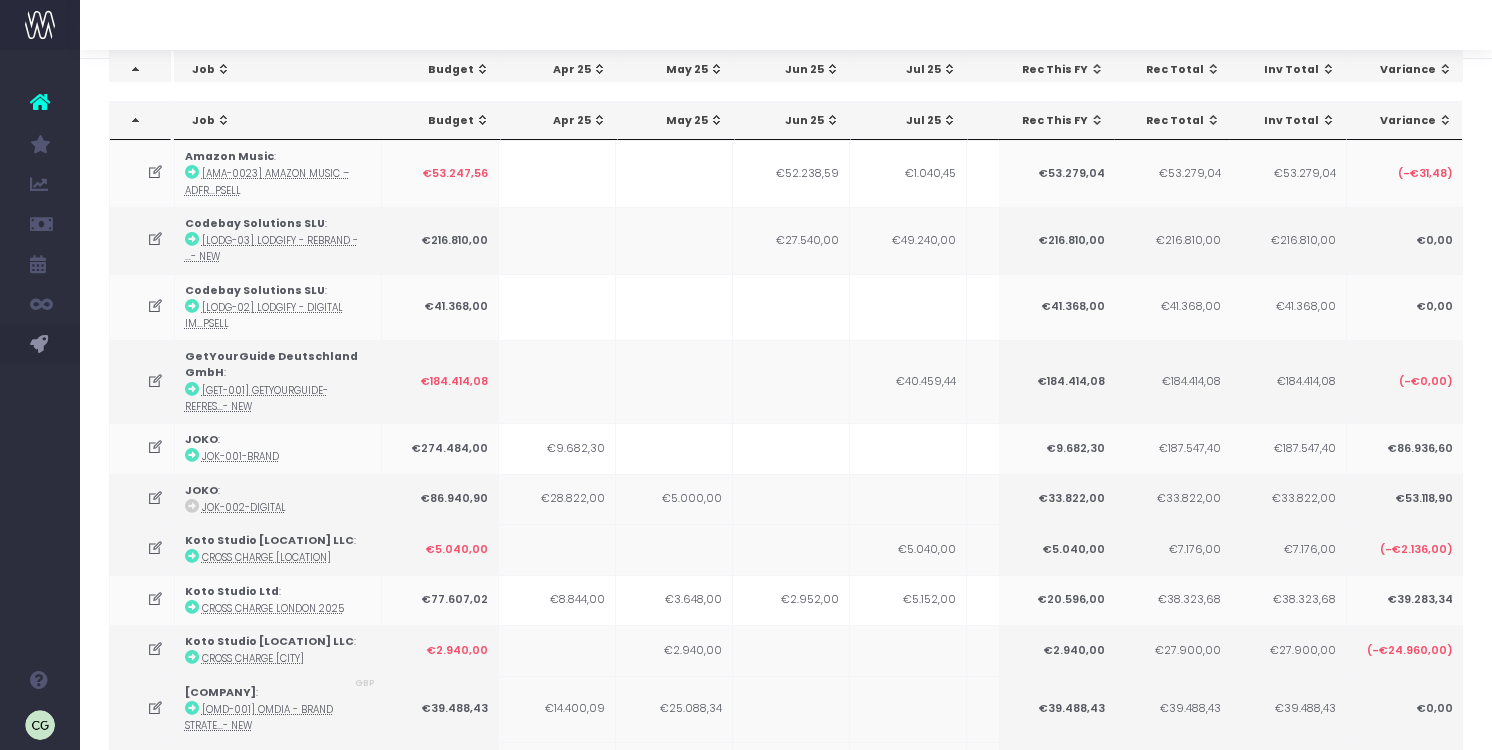 scroll, scrollTop: 0, scrollLeft: 0, axis: both 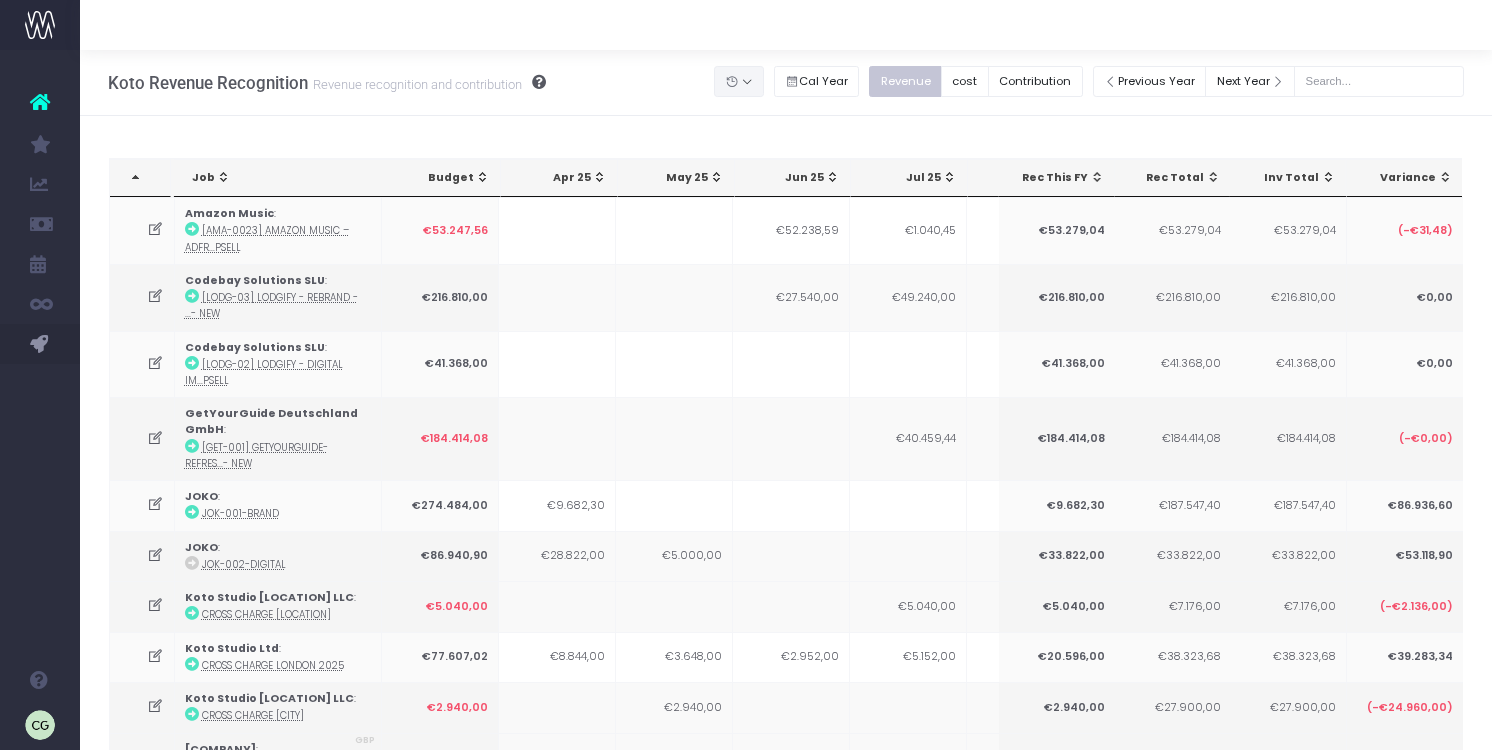 click at bounding box center (739, 81) 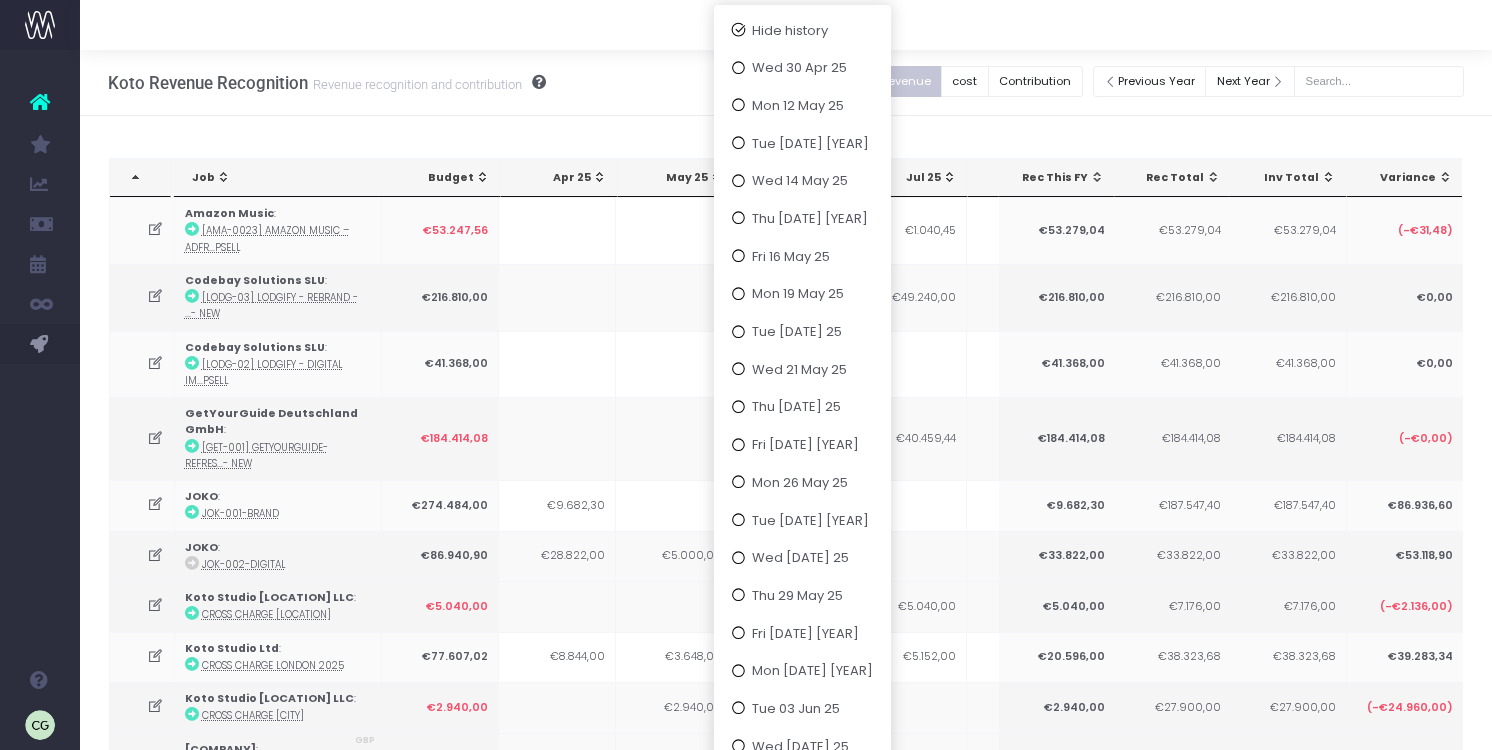 click on "Koto Revenue Recognition
Revenue recognition and contribution
Back
Hide history Wed 30 Apr 25 Mon 12 May 25 Tue 13 May 25 Wed 14 May 25 Thu 15 May 25 Fri 16 May 25 Mon 19 May 25 Tue 20 May 25 Wed 21 May 25 Thu 22 May 25 Fri 23 May 25 Mon 26 May 25 Tue 27 May 25 Wed 28 May 25 Thu 29 May 25 Fri 30 May 25 Mon 02 Jun 25 Tue 03 Jun 25 Wed 04 Jun 25 Thu 05 Jun 25 Fri 06 Jun 25 Mon 09 Jun 25 Tue 10 Jun 25 Wed 11 Jun 25 Thu 12 Jun 25 Fri 13 Jun 25 Mon 16 Jun 25 Tue 17 Jun 25 Wed 18 Jun 25 Thu 19 Jun 25 Fri 20 Jun 25 Mon 23 Jun 25 Tue 24 Jun 25 Wed 25 Jun 25" at bounding box center (786, 83) 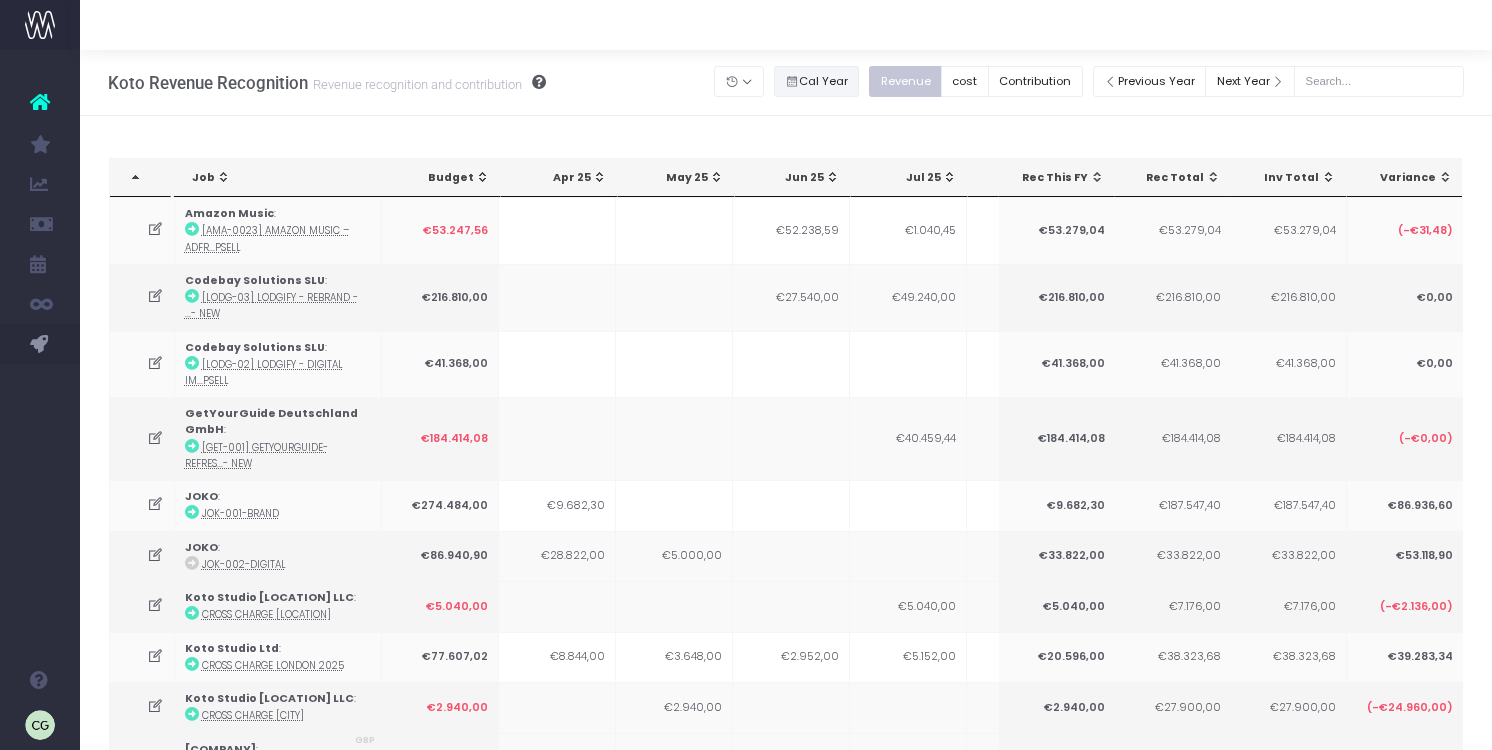 click on "Cal Year" at bounding box center (817, 81) 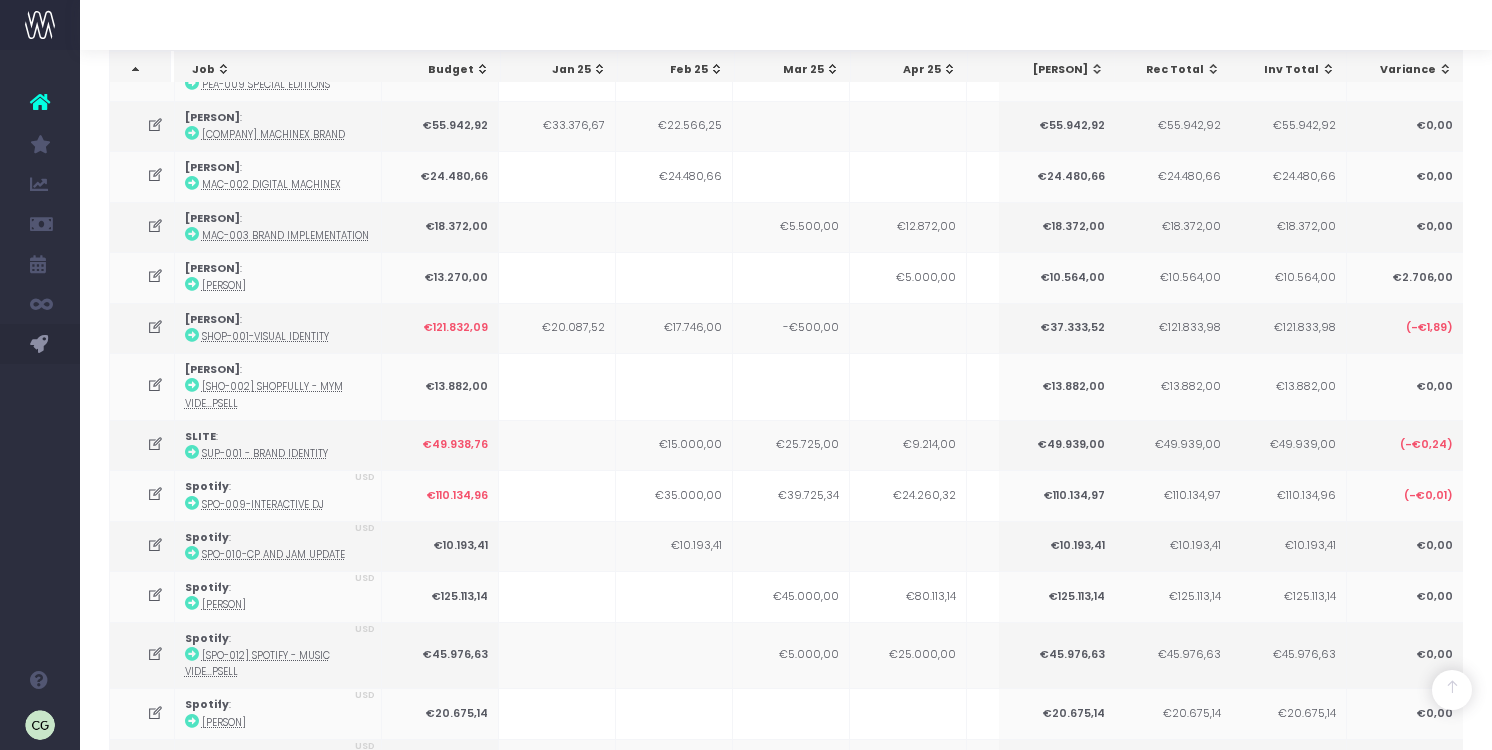 scroll, scrollTop: 1435, scrollLeft: 0, axis: vertical 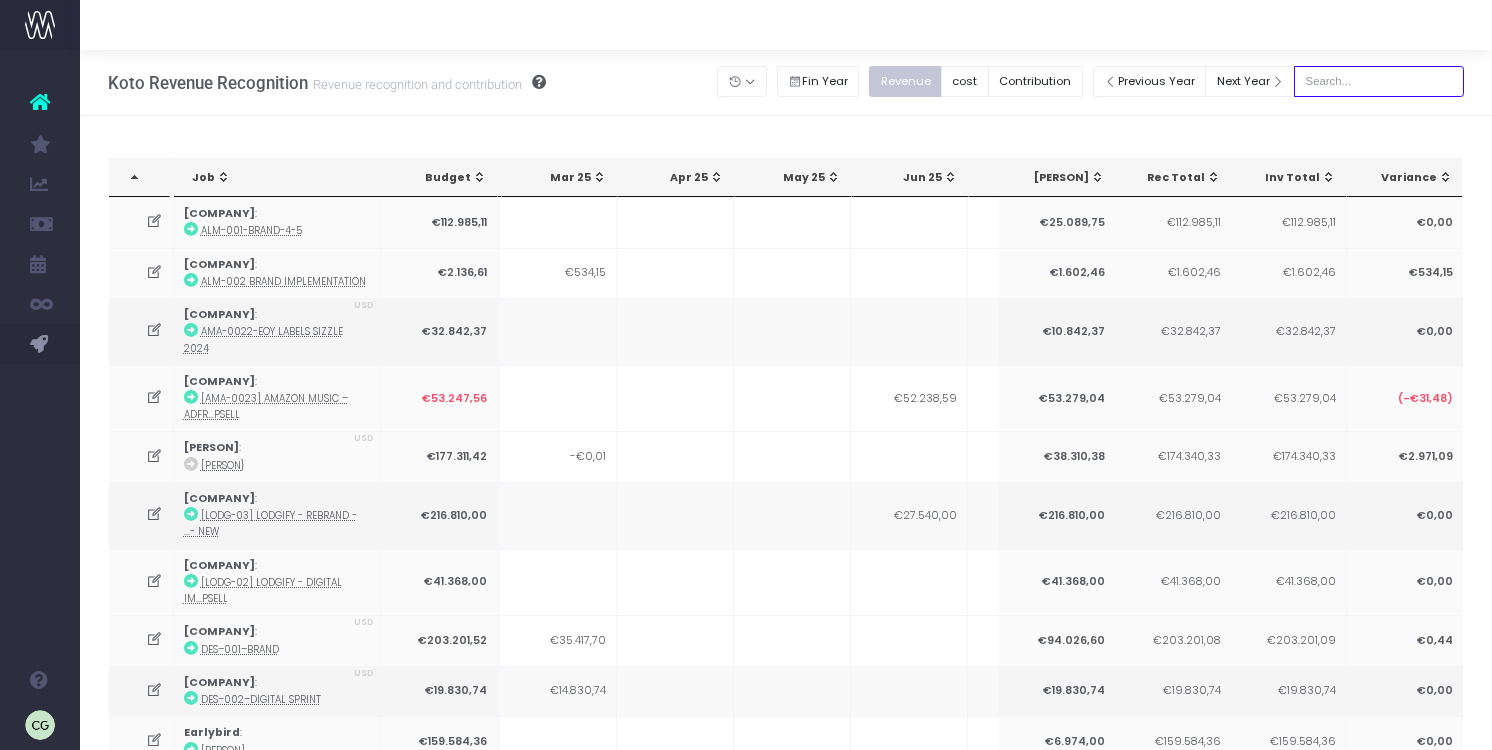 click at bounding box center (1379, 81) 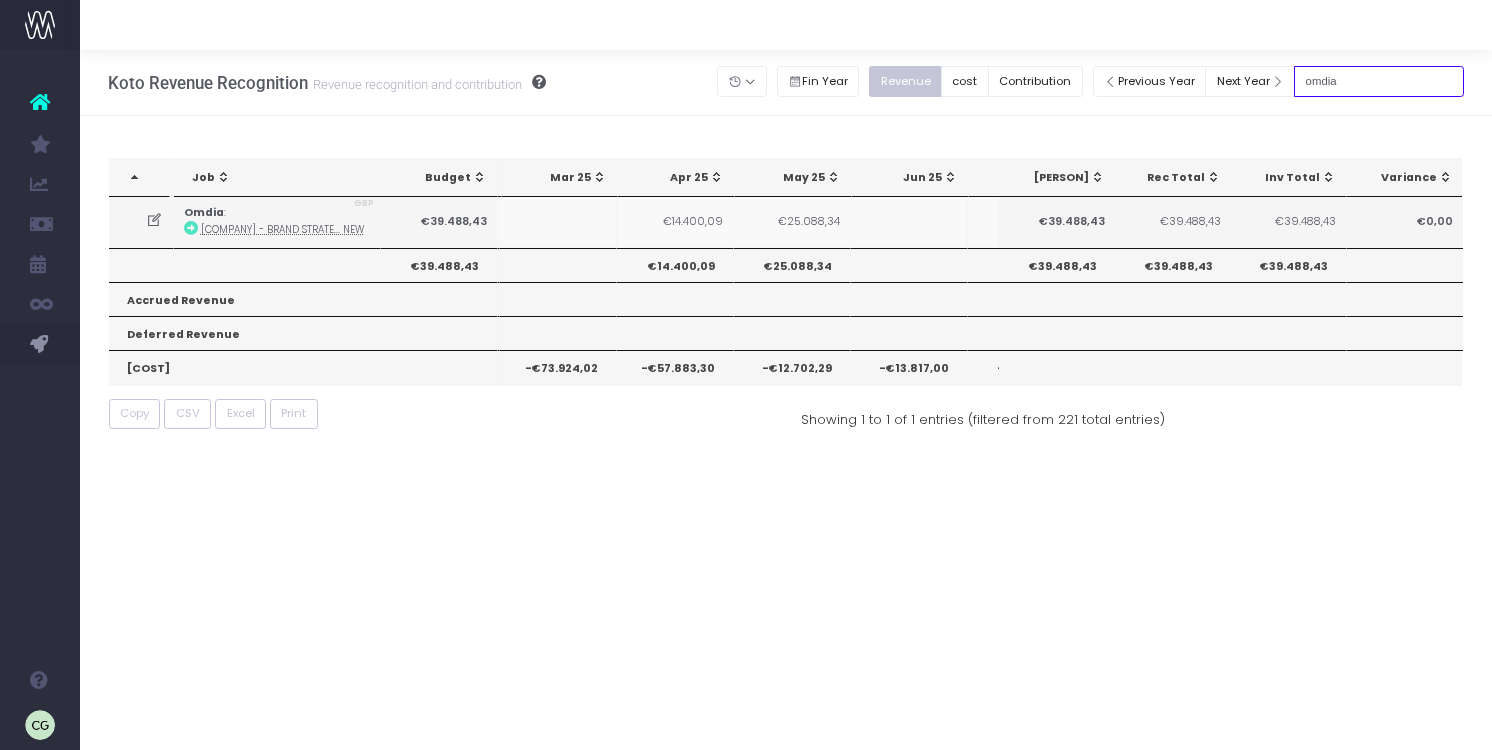 click on "omdia" at bounding box center [1379, 81] 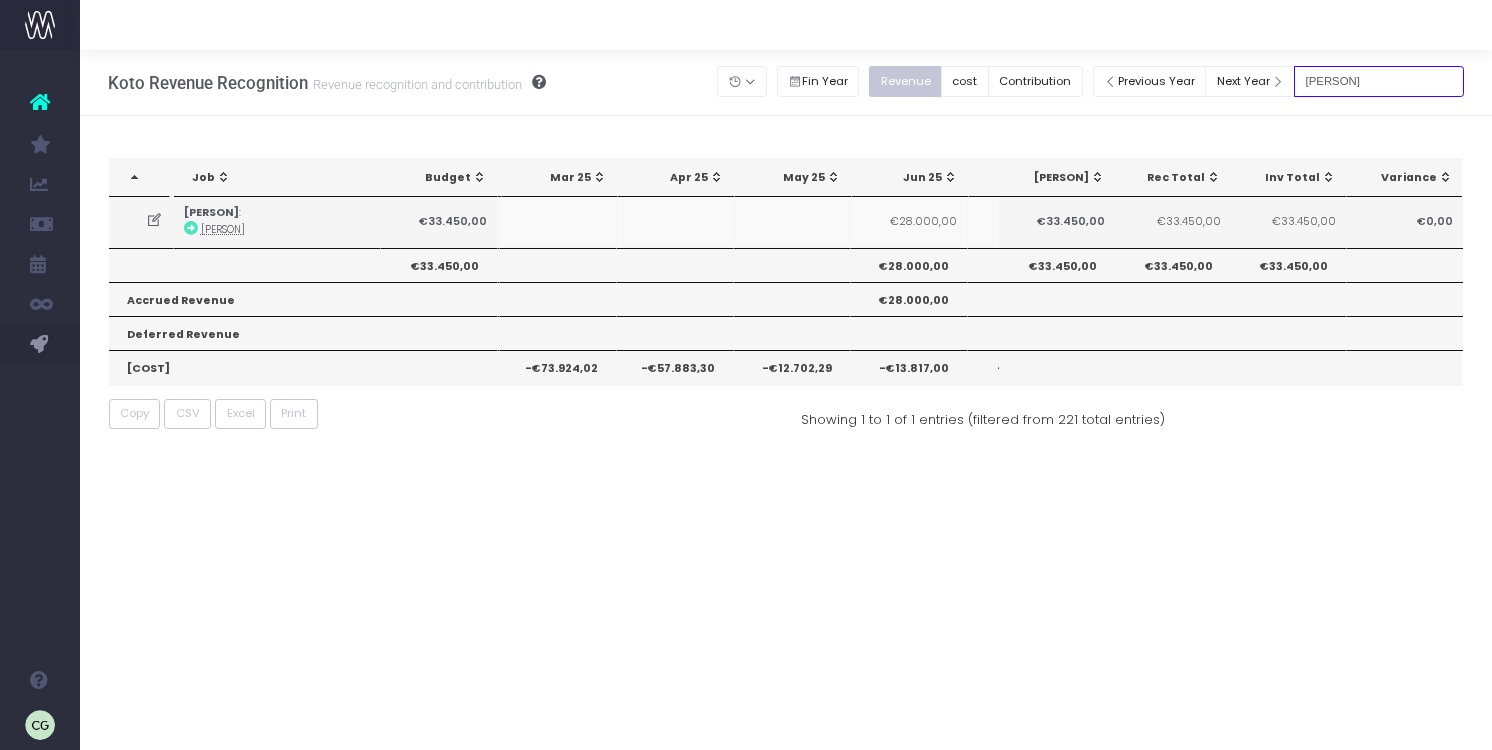 click on "vani" at bounding box center (1379, 81) 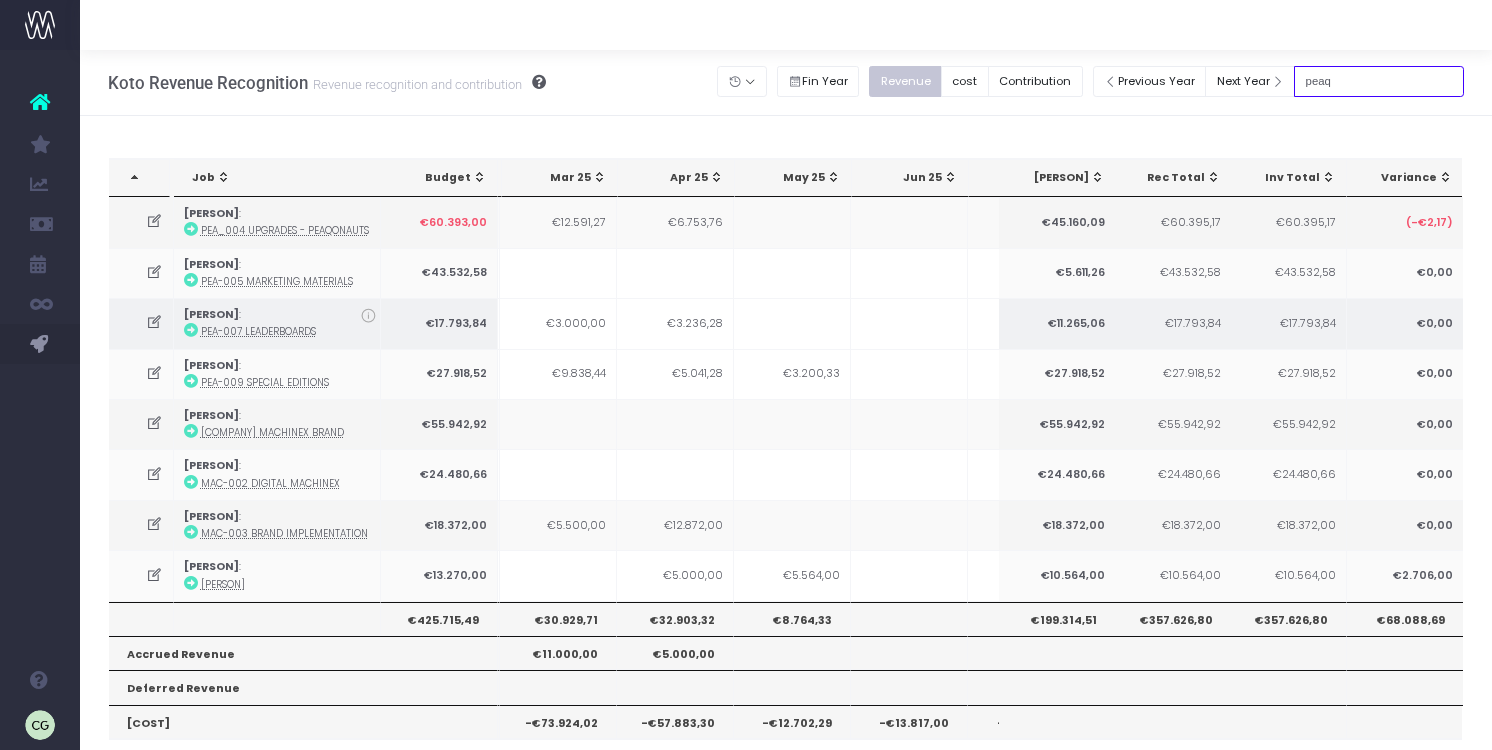 scroll, scrollTop: 0, scrollLeft: 187, axis: horizontal 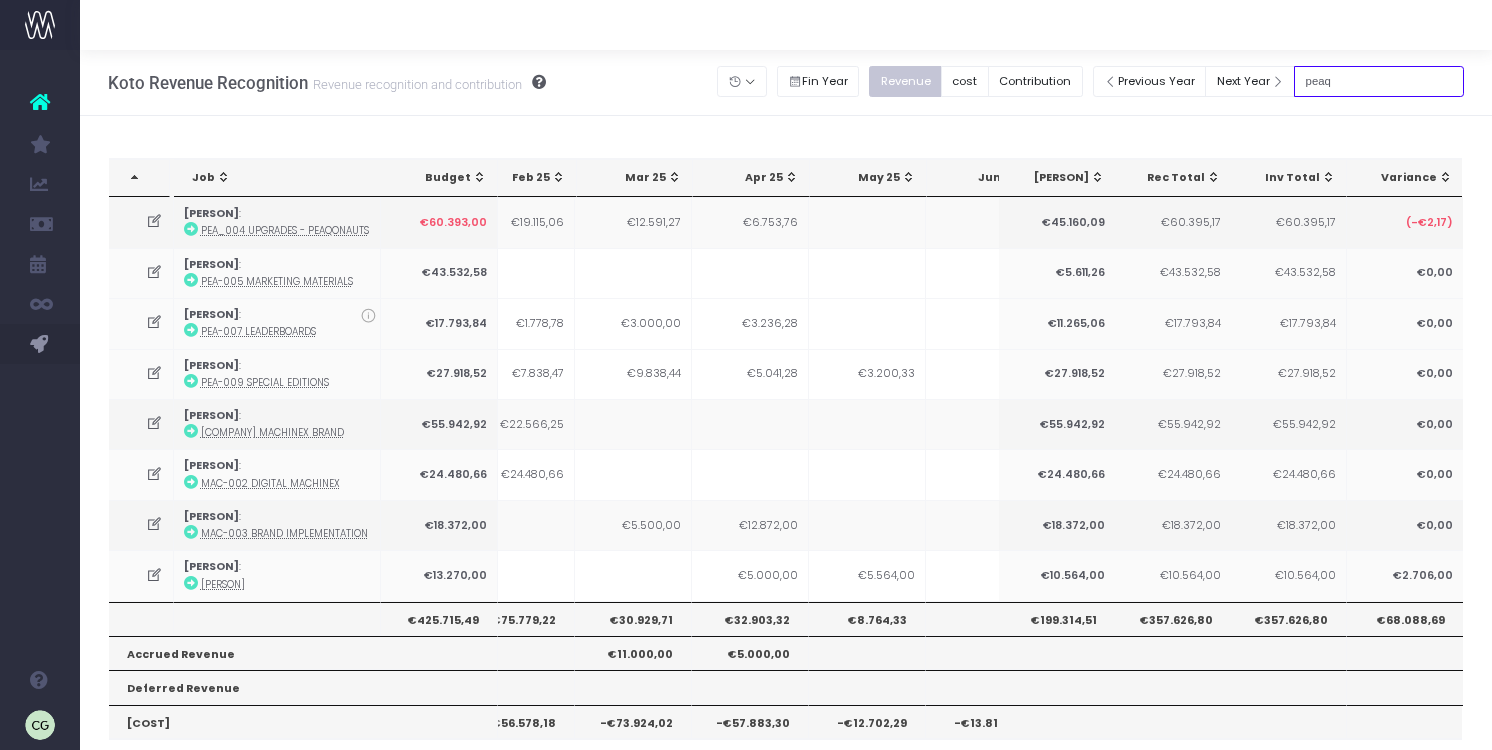 click on "peaq" at bounding box center (1379, 81) 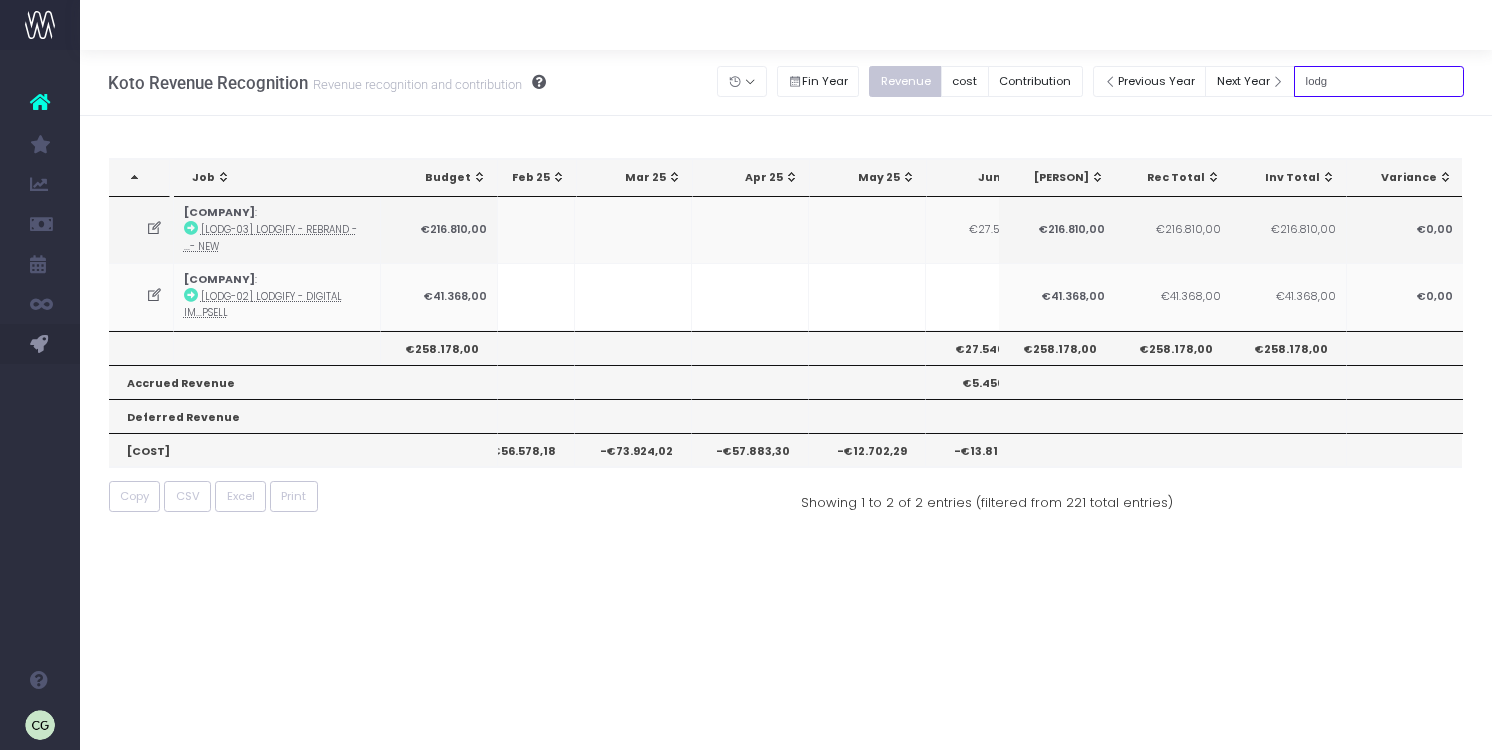 click on "lodg" at bounding box center (1379, 81) 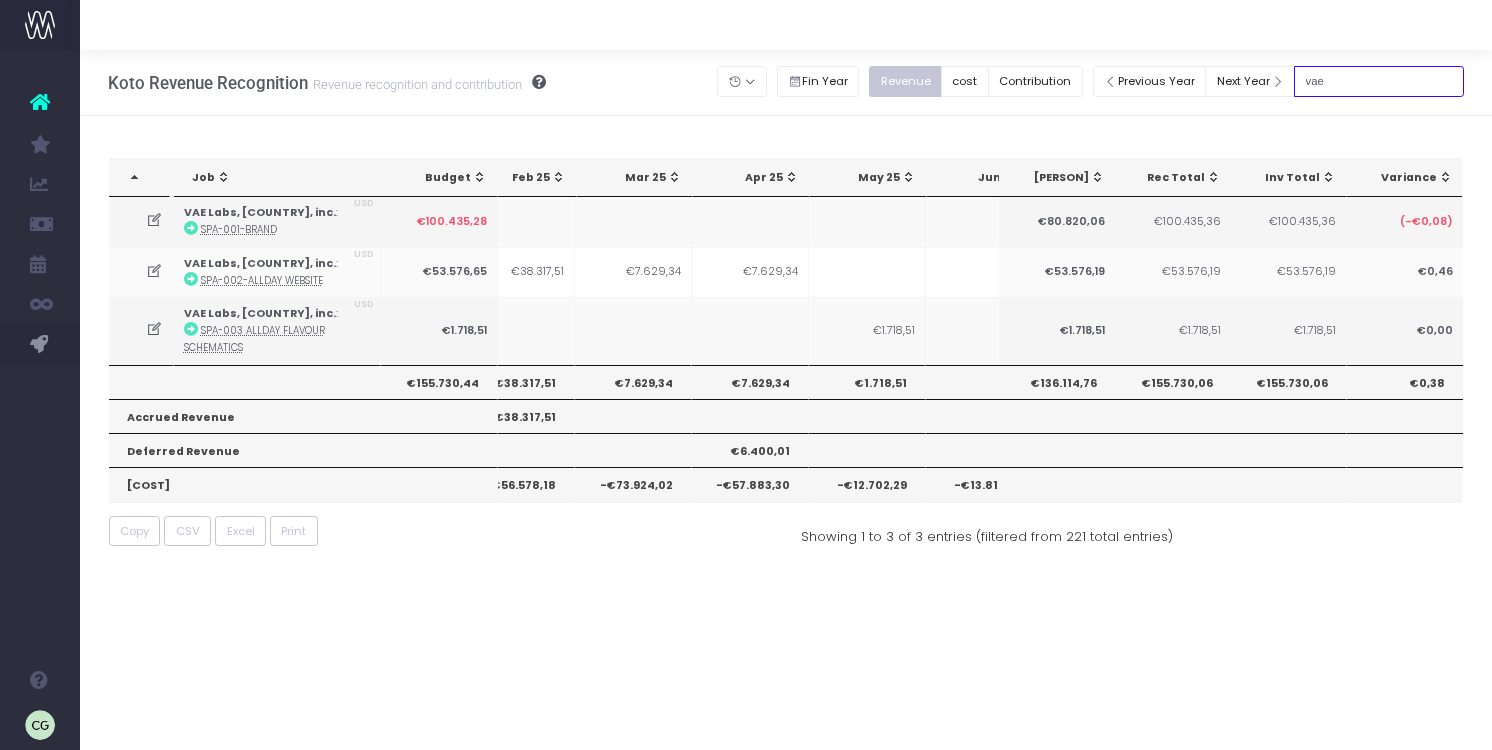 click on "vae" at bounding box center (1379, 81) 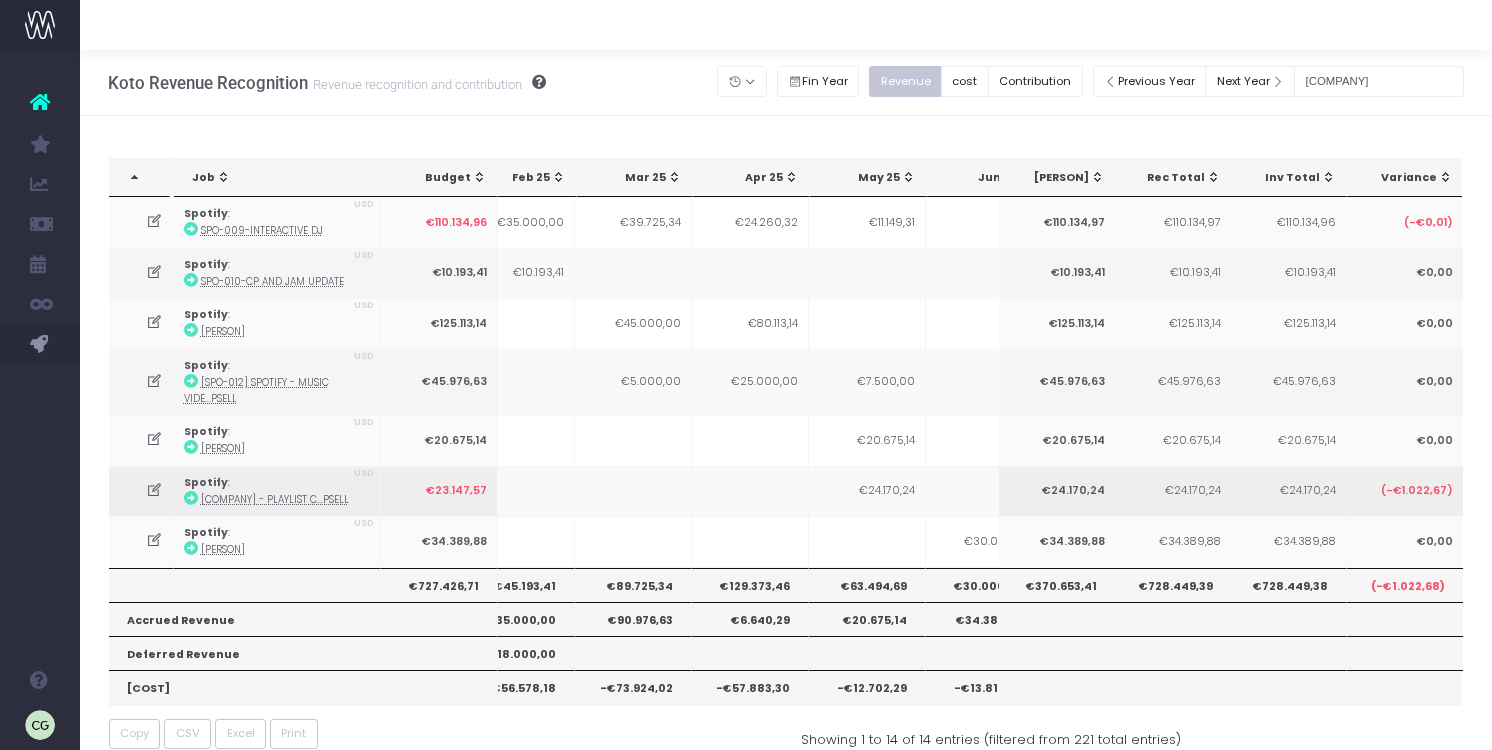 scroll, scrollTop: 0, scrollLeft: 203, axis: horizontal 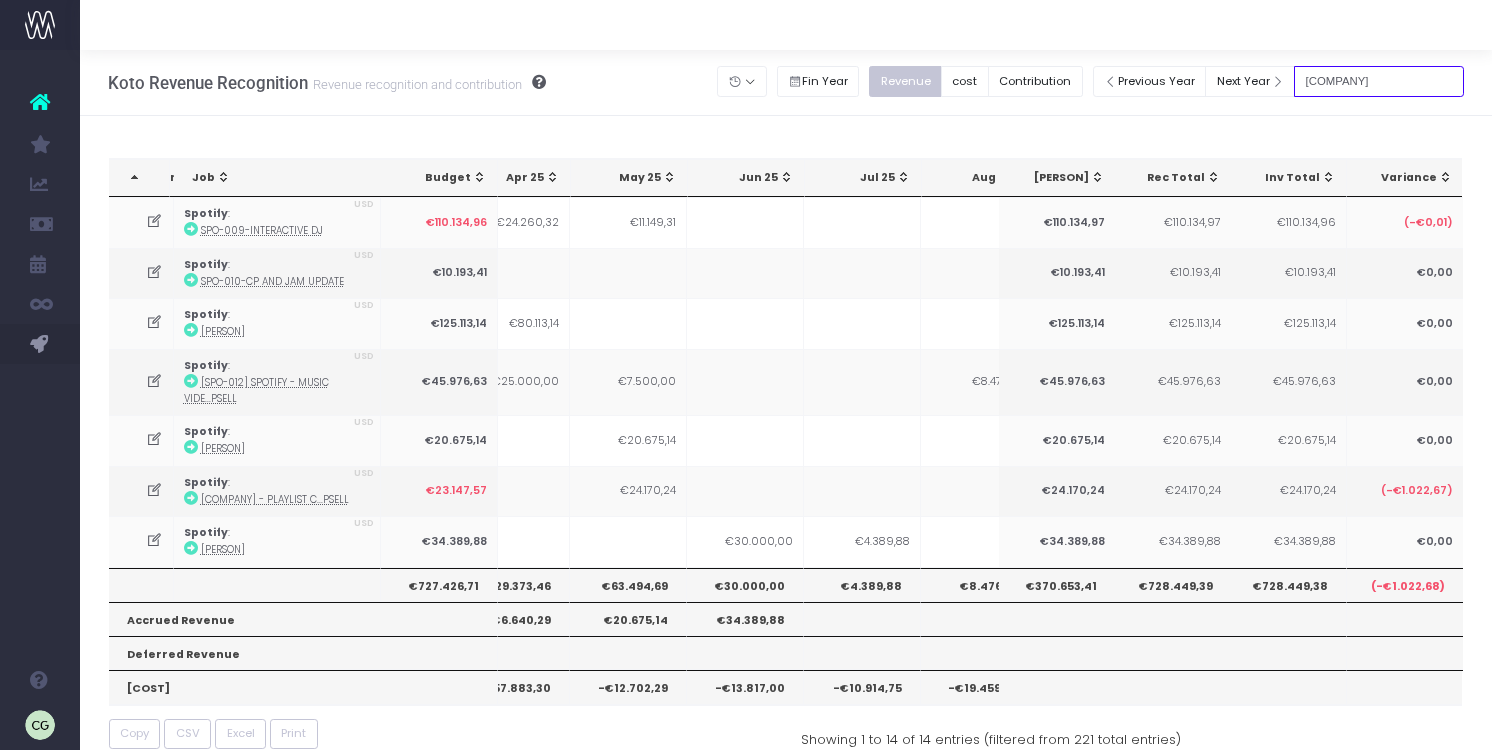 click on "spotify" at bounding box center [1379, 81] 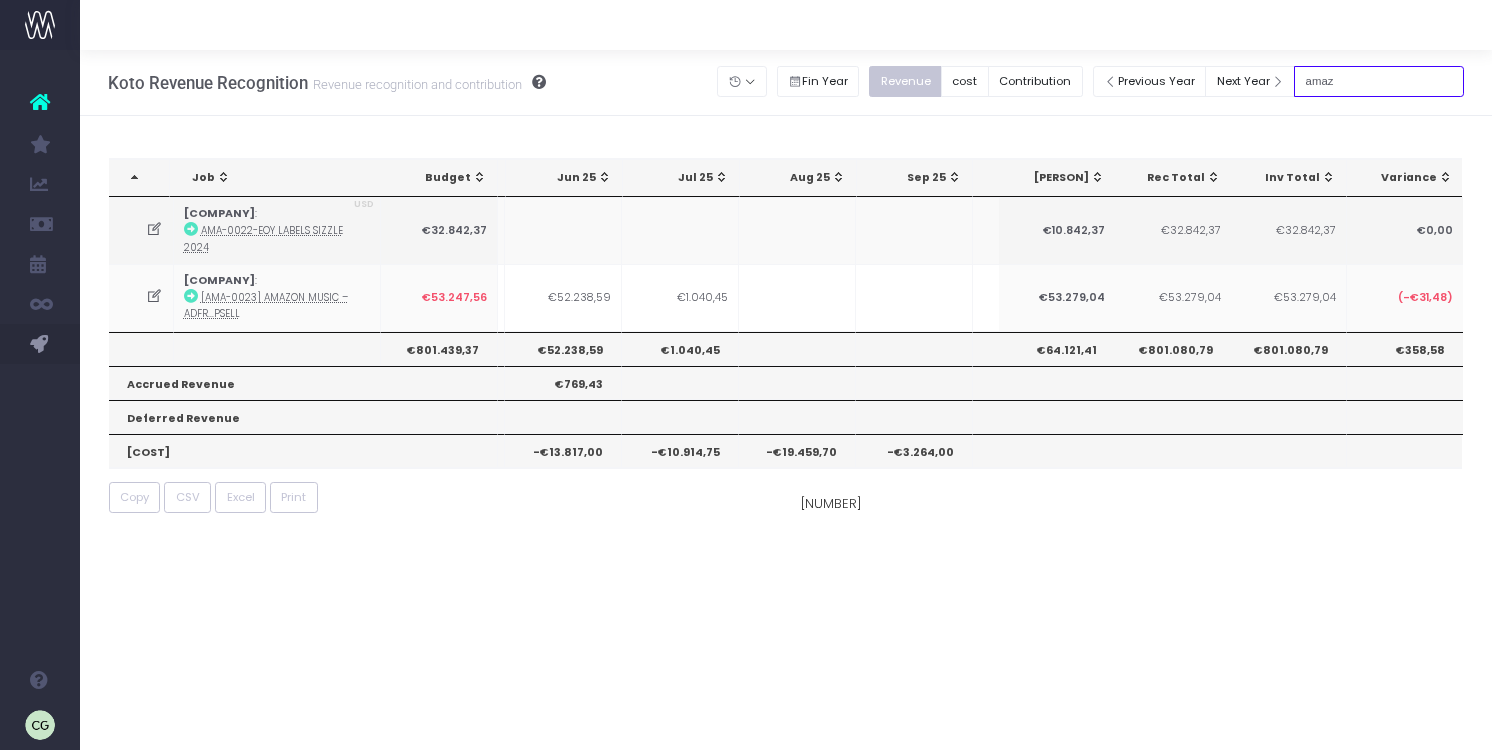click on "amaz" at bounding box center (1379, 81) 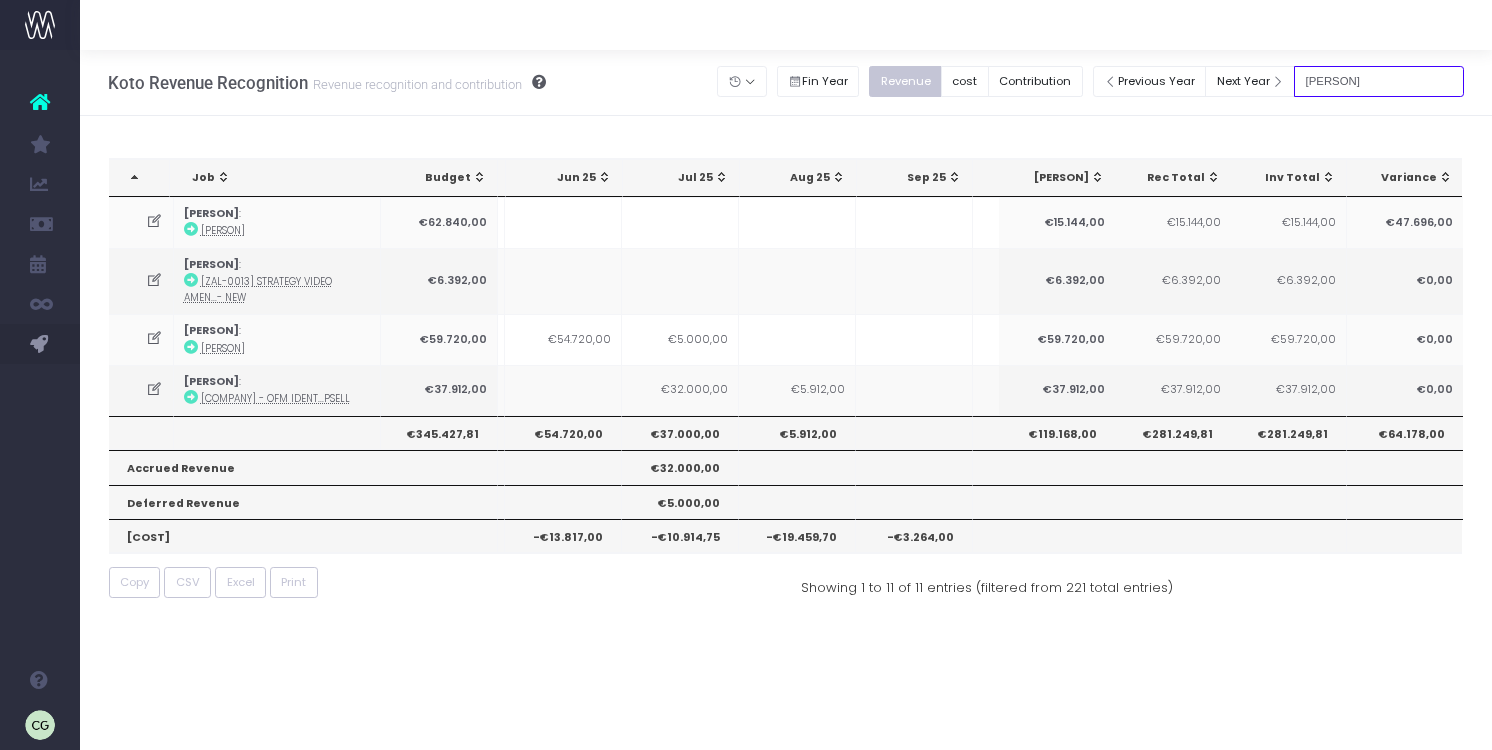 click on "zalando" at bounding box center [1379, 81] 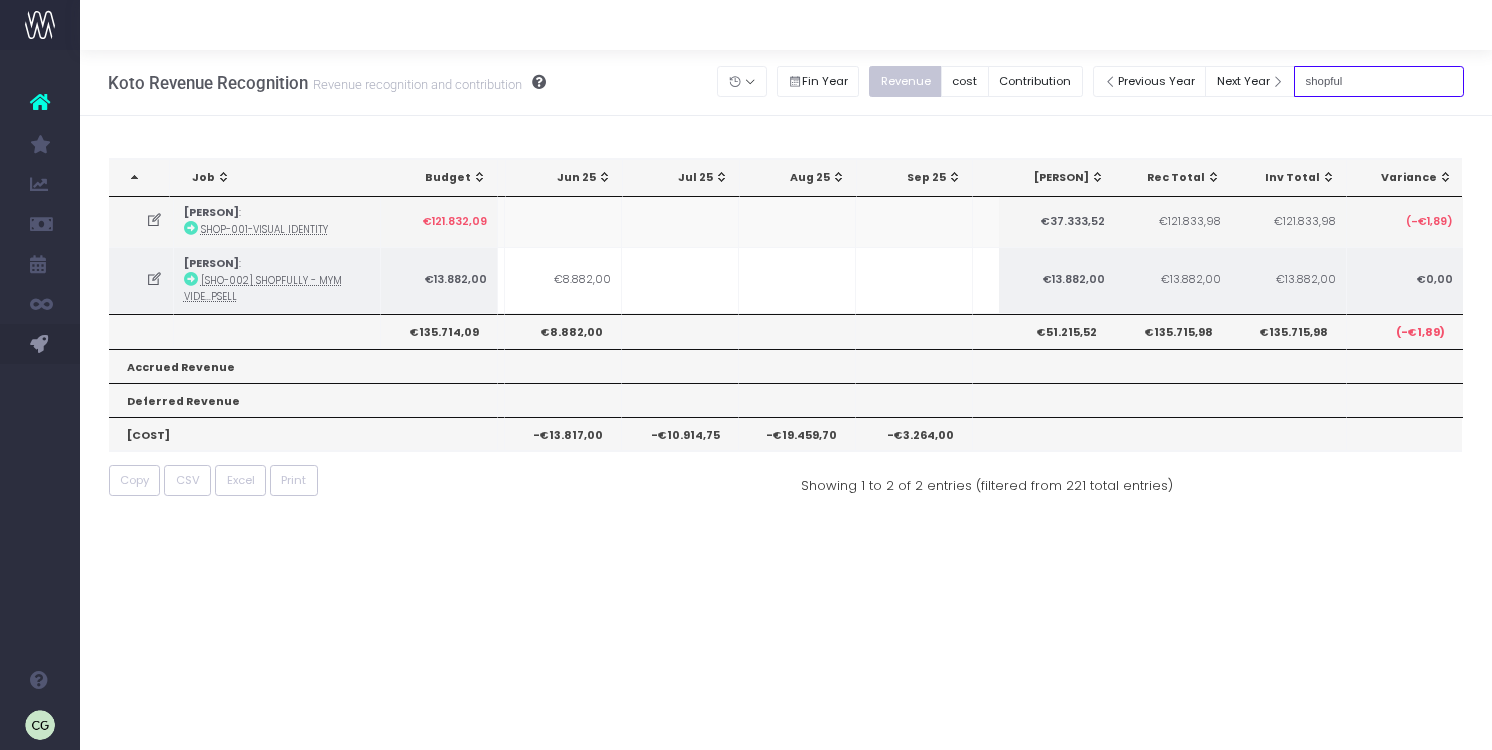 scroll, scrollTop: 0, scrollLeft: 529, axis: horizontal 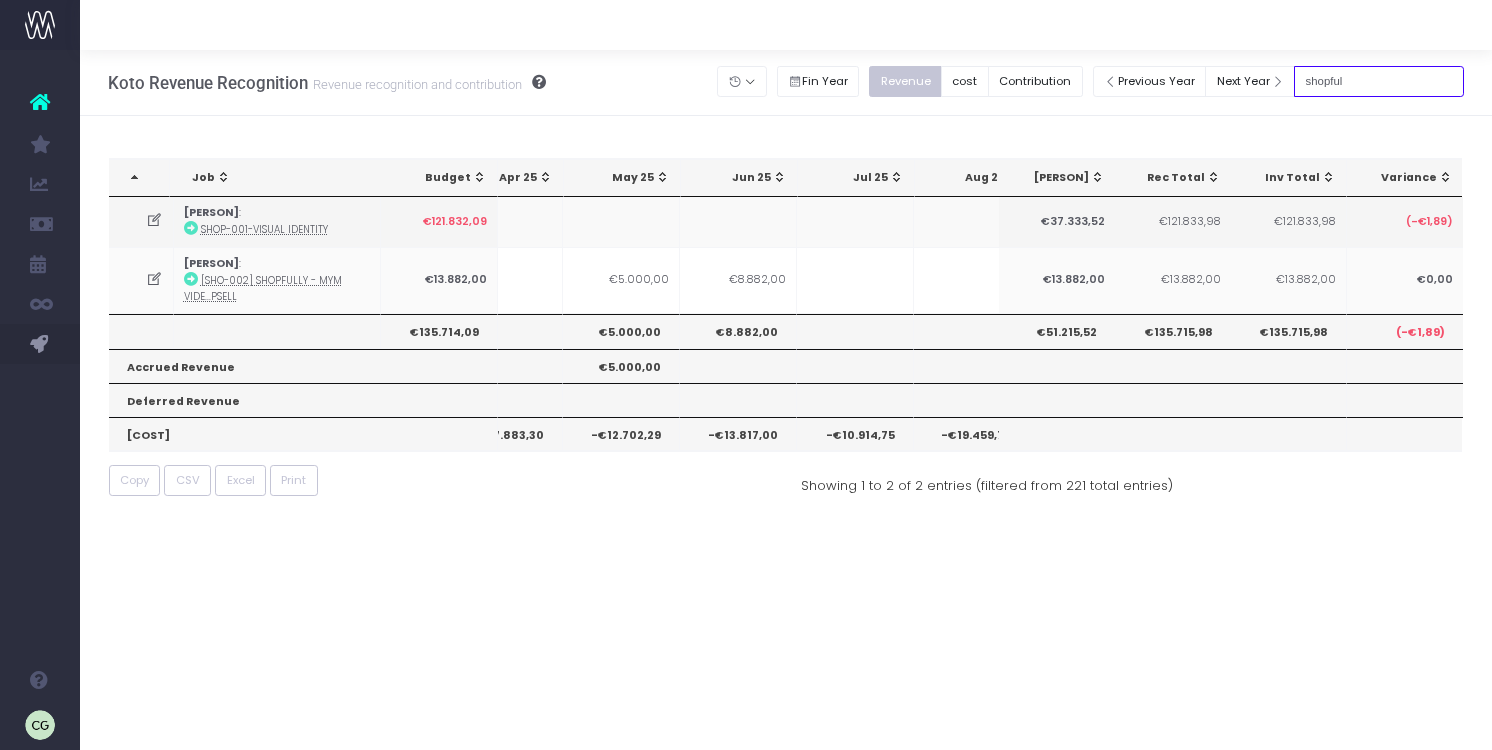 click on "shopful" at bounding box center (1379, 81) 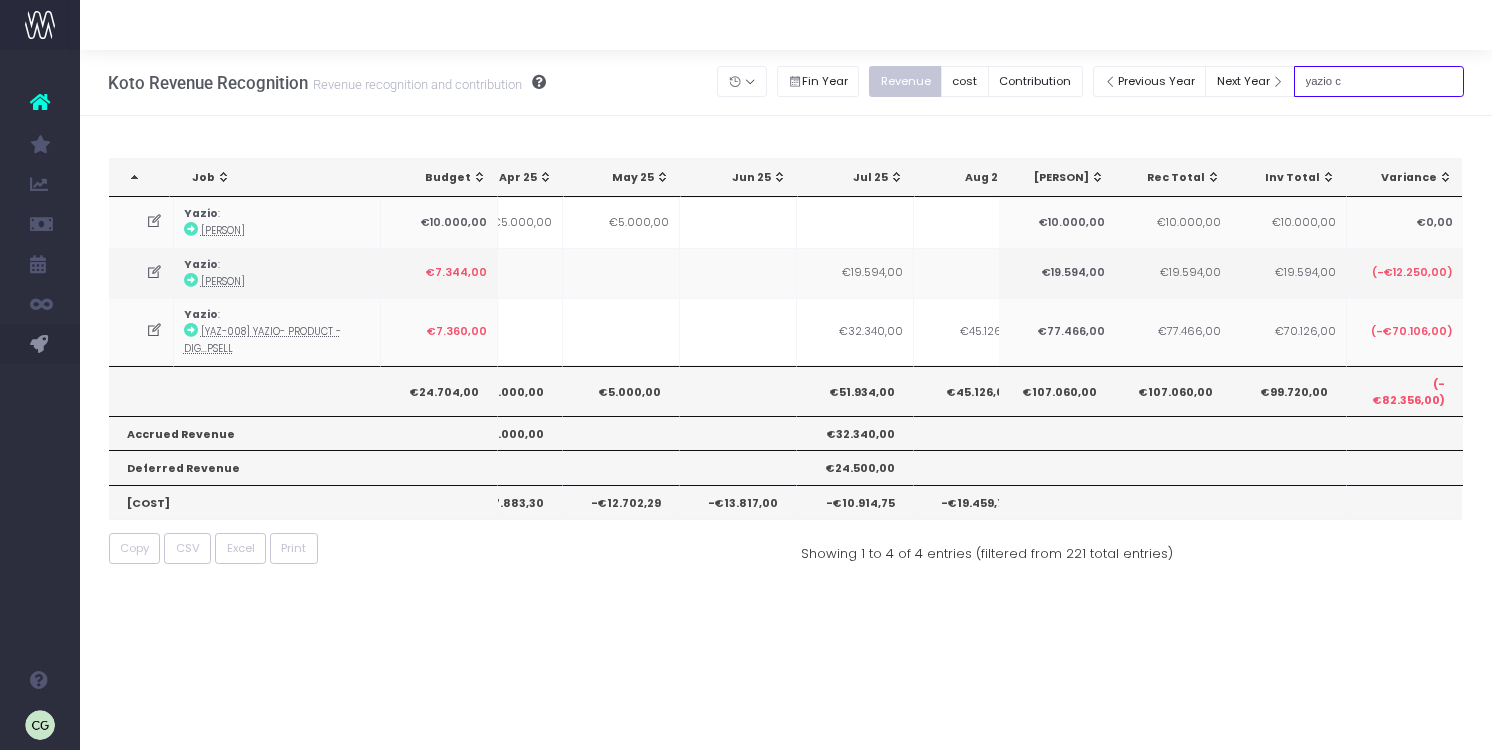click on "yazio c" at bounding box center (1379, 81) 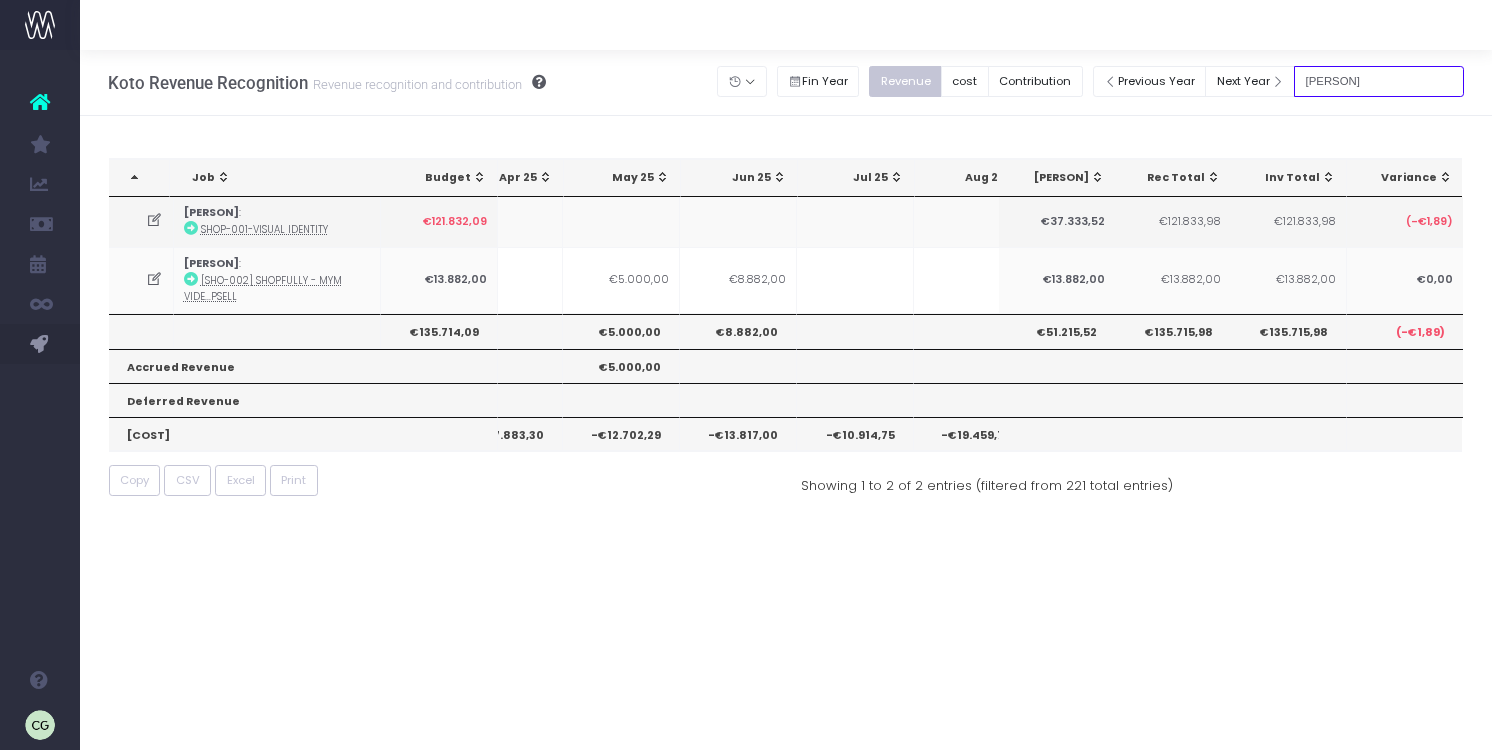 click on "shopfu" at bounding box center [1379, 81] 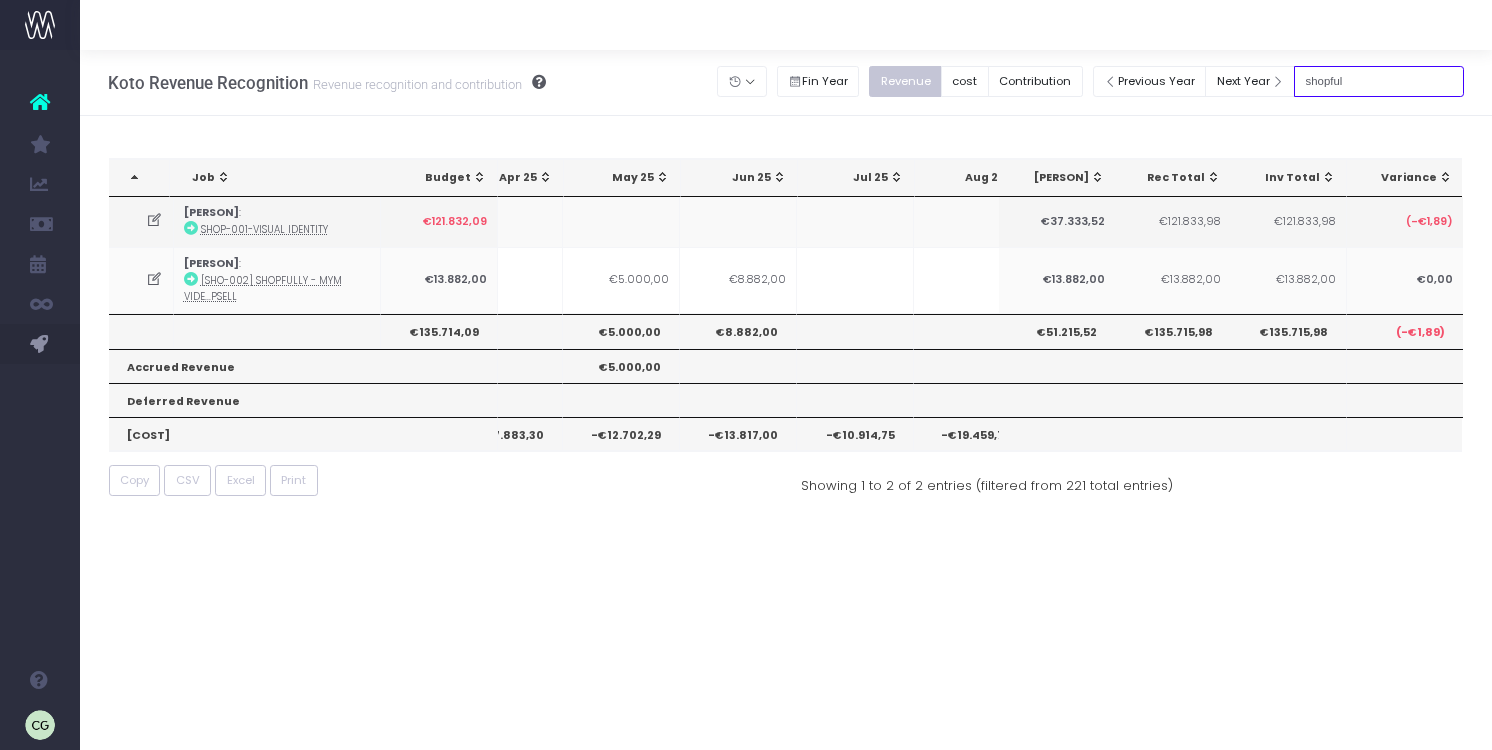 click on "shopful" at bounding box center [1379, 81] 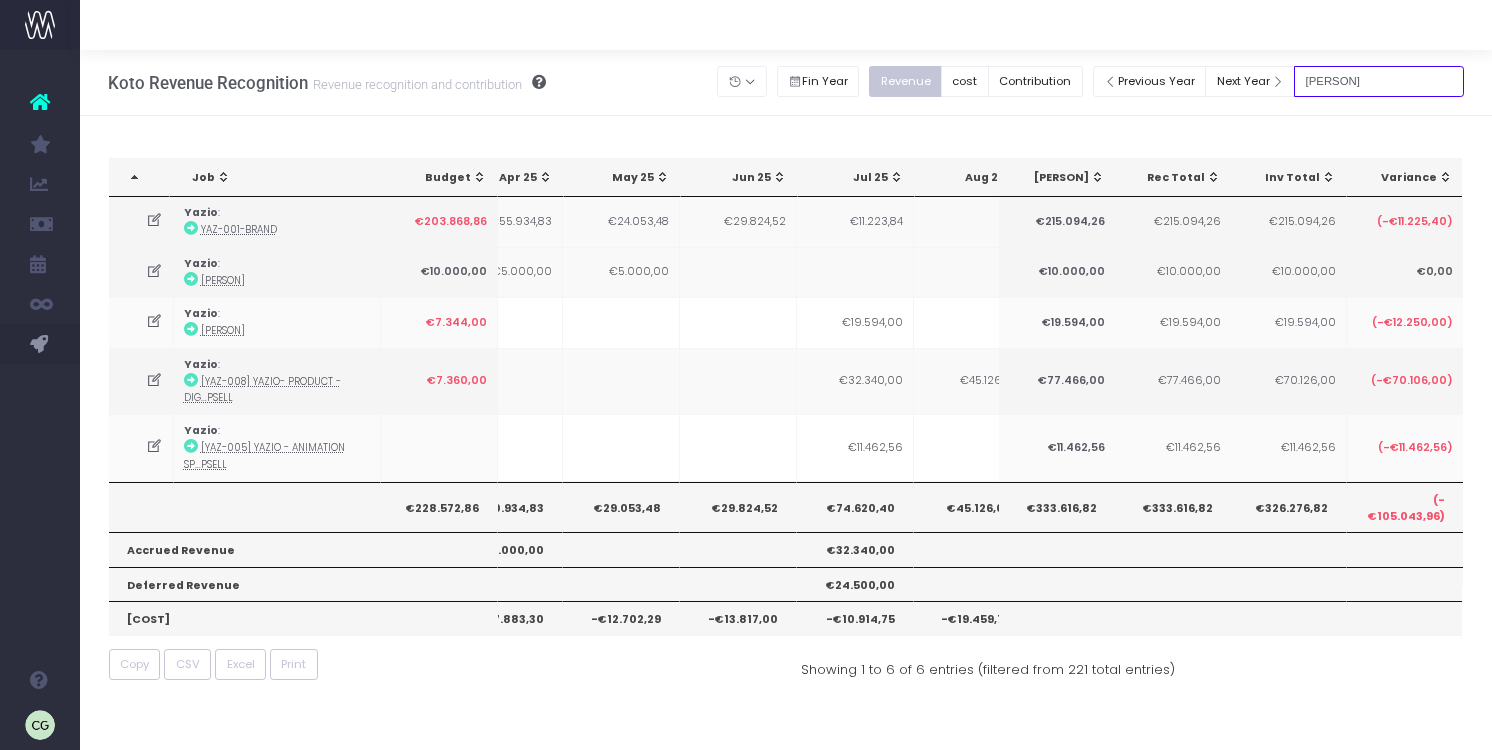 click on "yazio" at bounding box center (1379, 81) 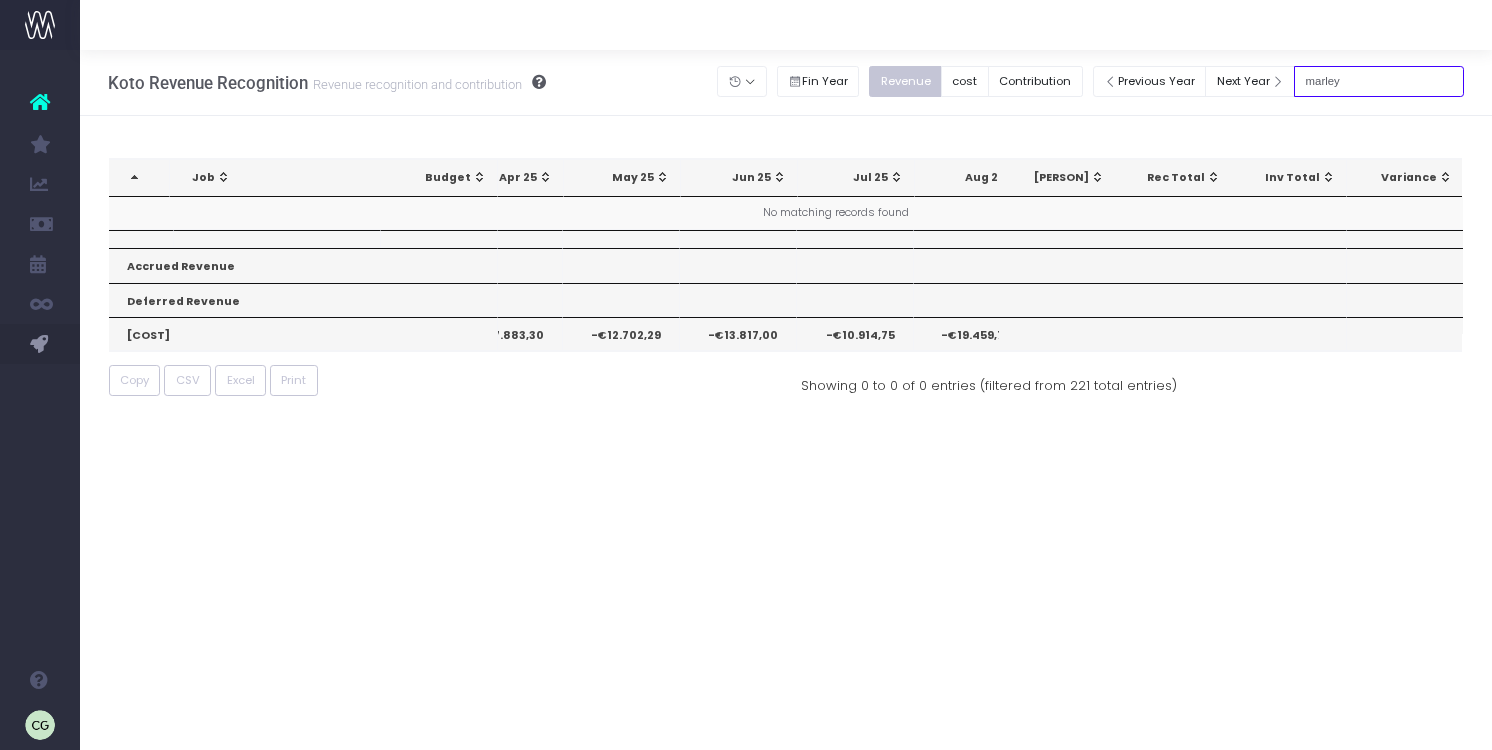 click on "[FIRST]" at bounding box center (1379, 81) 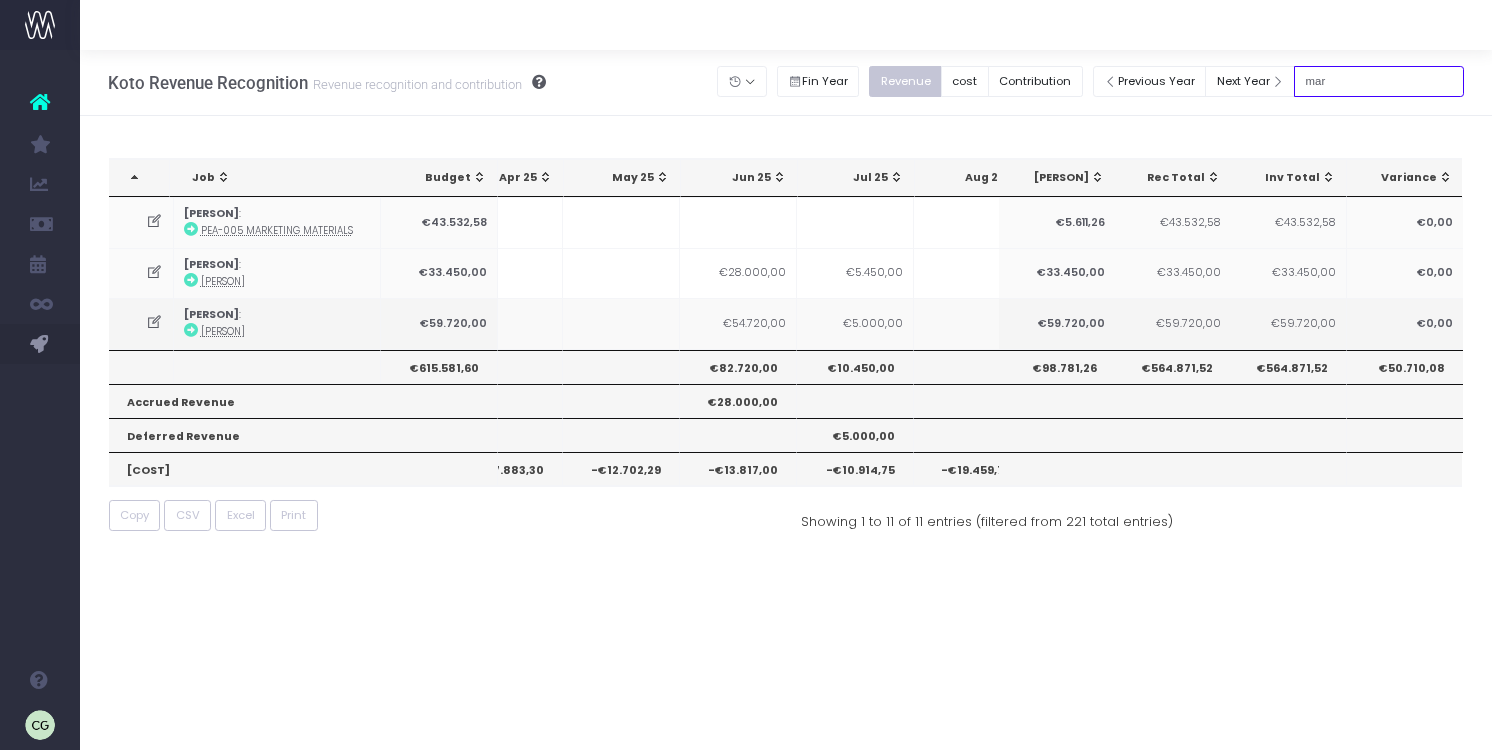 type on "[MAR]" 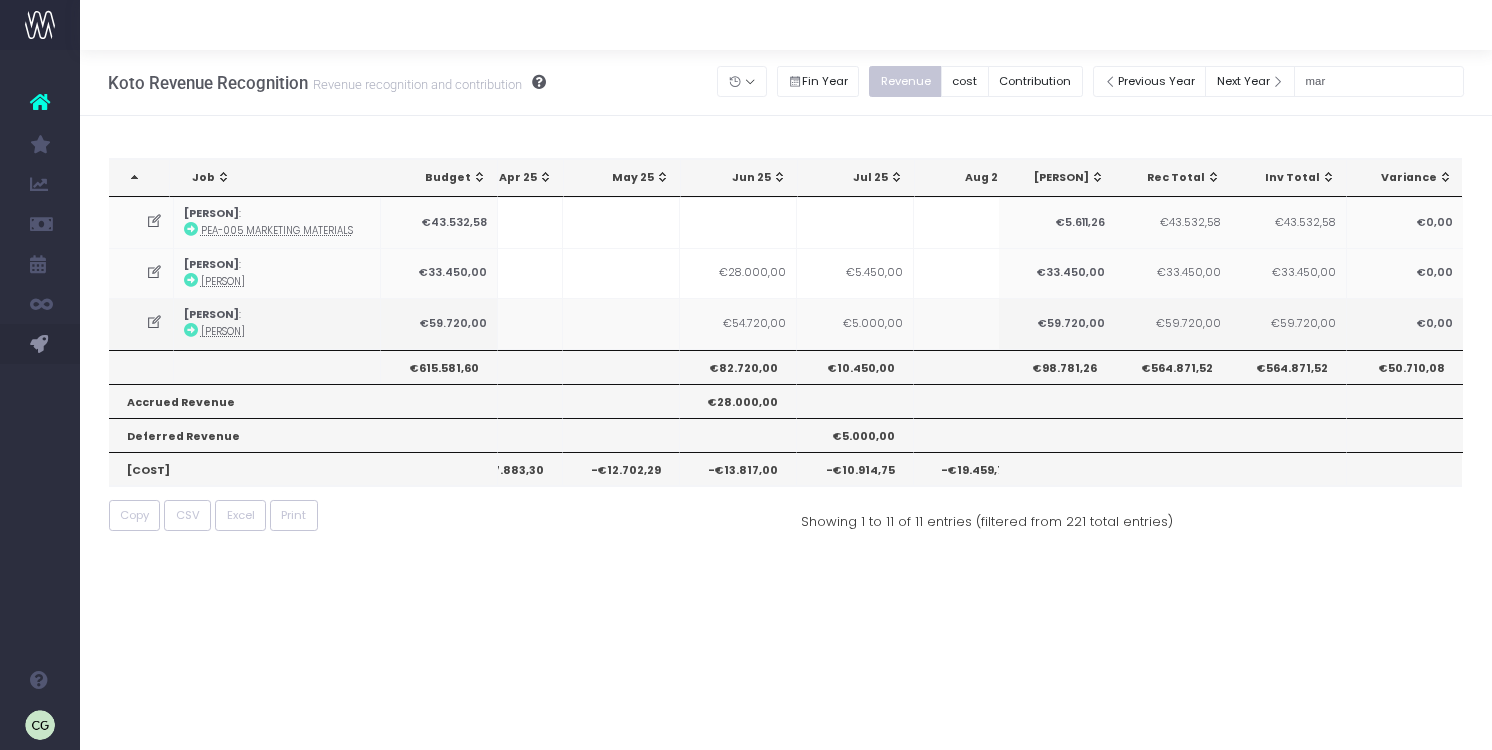 click at bounding box center (40, 102) 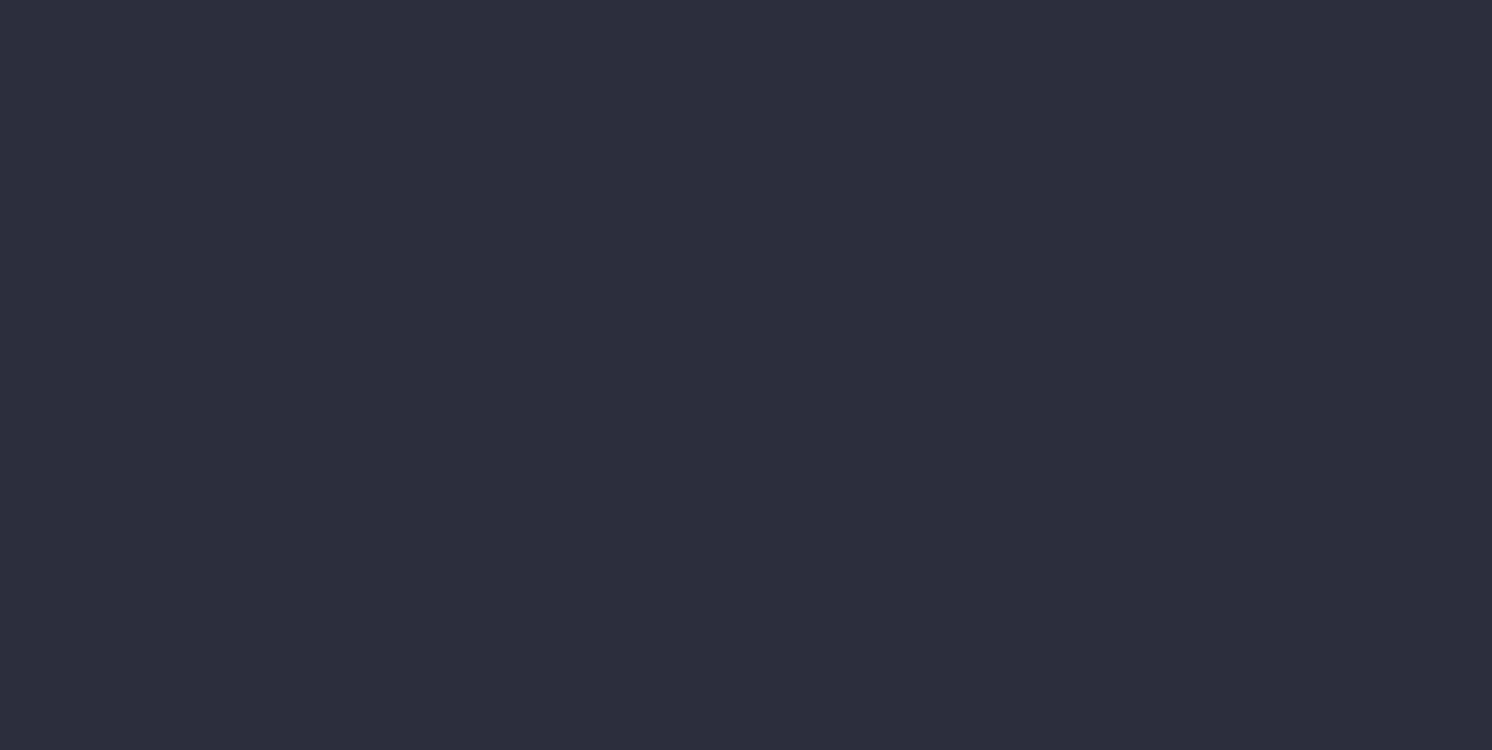 scroll, scrollTop: 0, scrollLeft: 0, axis: both 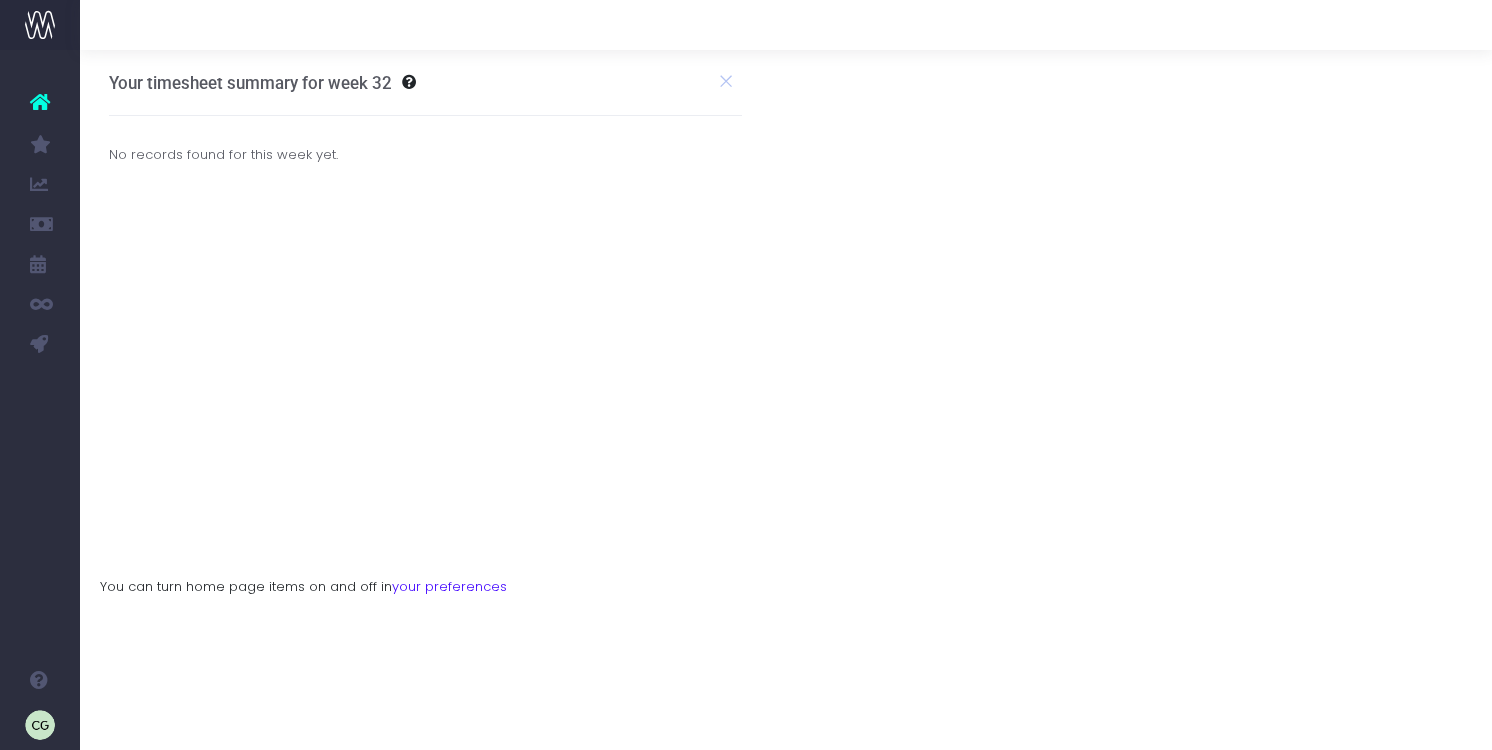 click on "[COMPANY]" at bounding box center (135, 383) 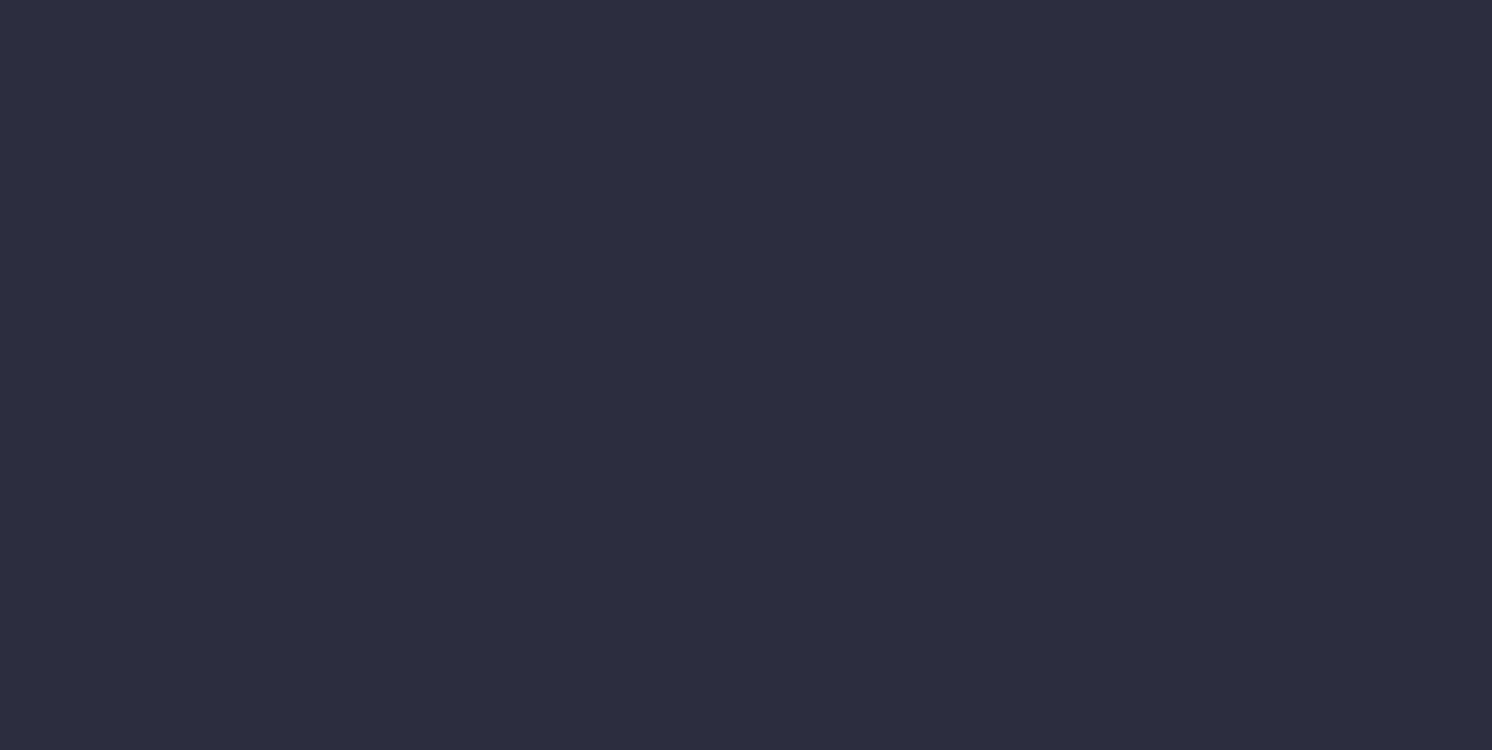 scroll, scrollTop: 0, scrollLeft: 0, axis: both 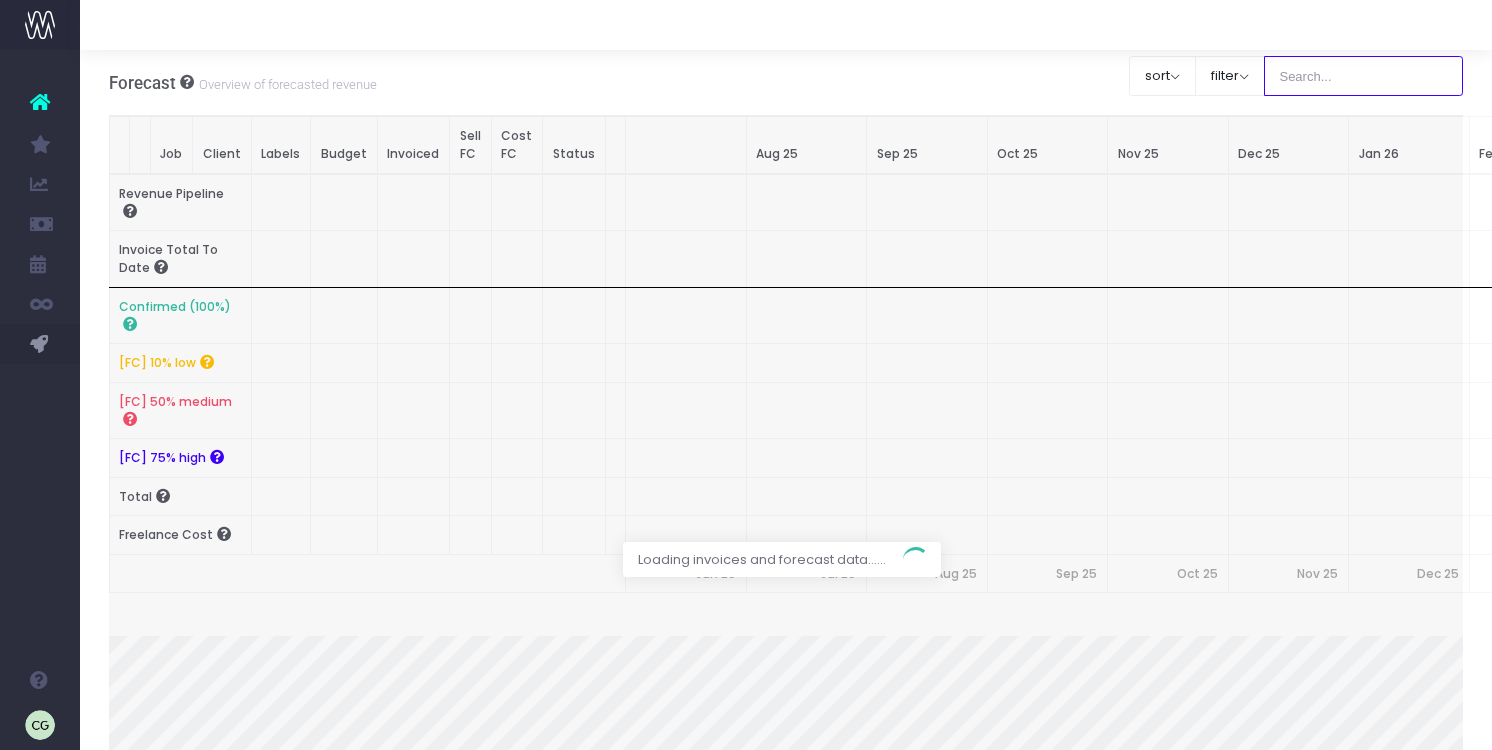 click at bounding box center [1364, 76] 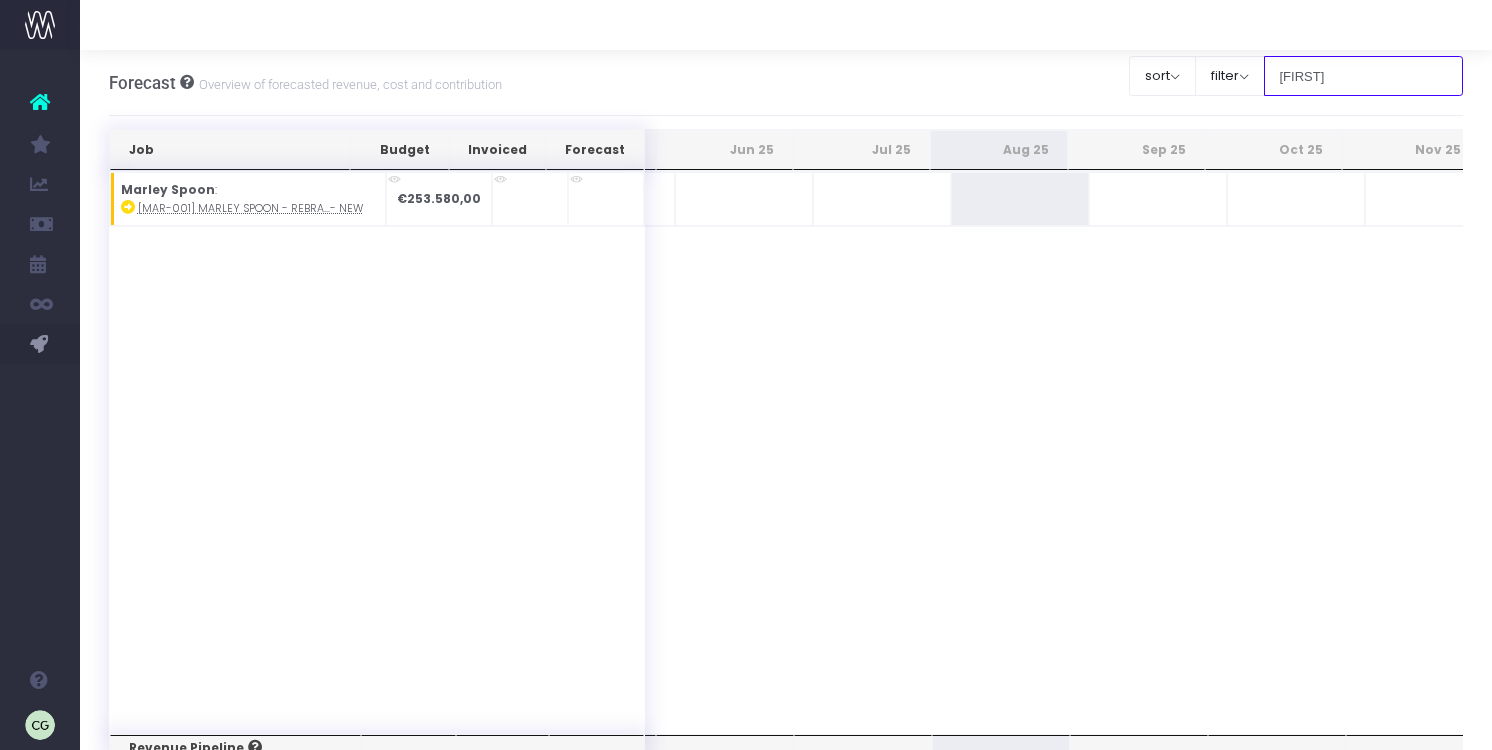 click on "[FIRST]" at bounding box center (1364, 76) 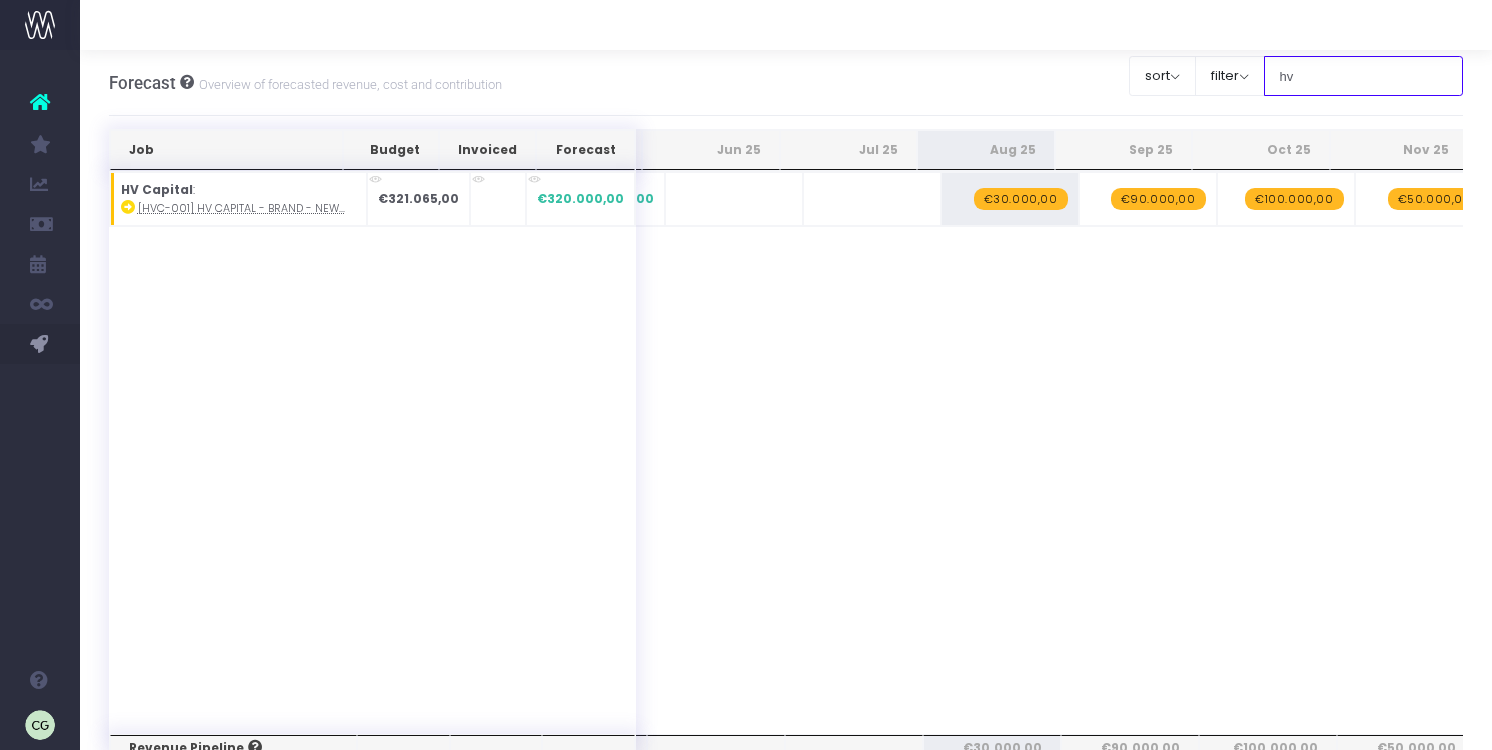 click on "hv" at bounding box center (1364, 76) 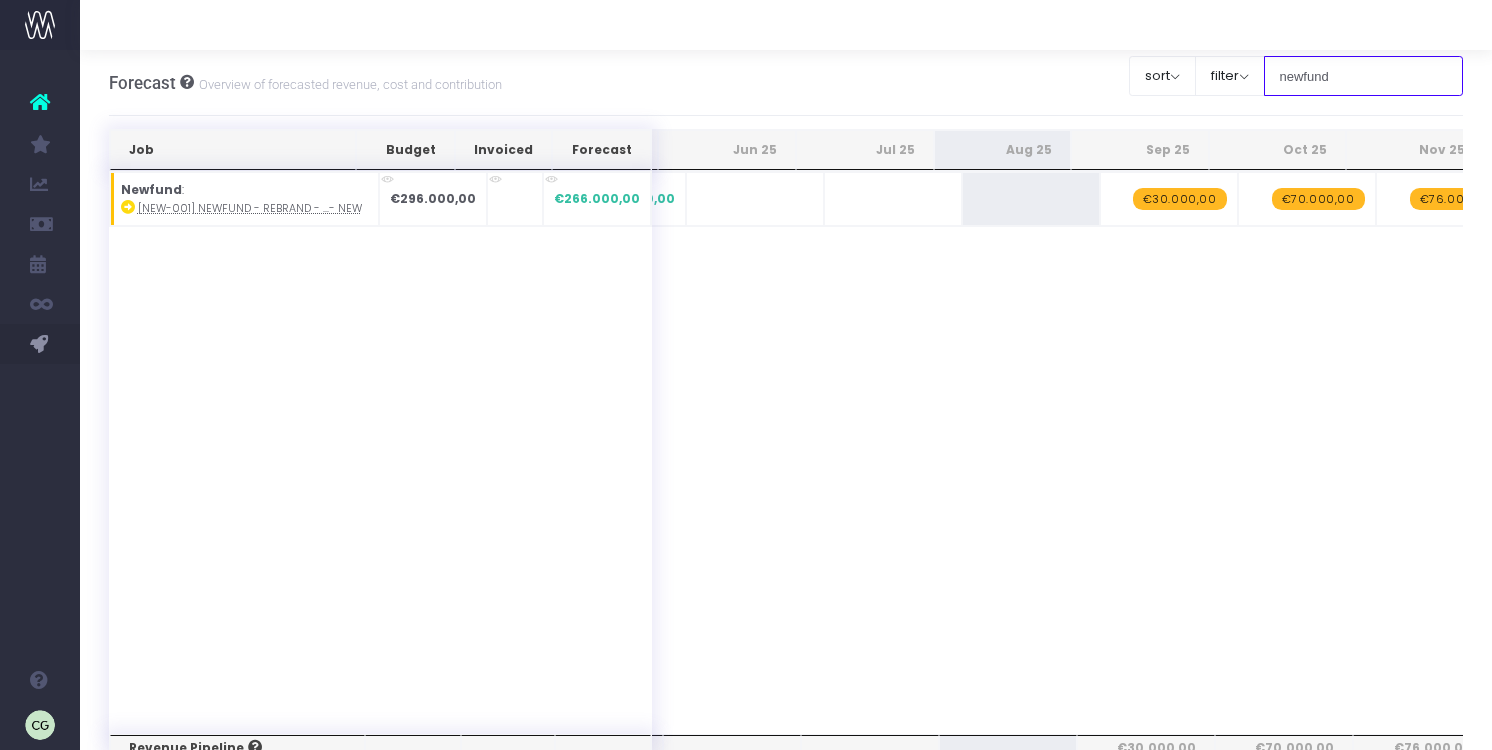 click on "newfund" at bounding box center [1364, 76] 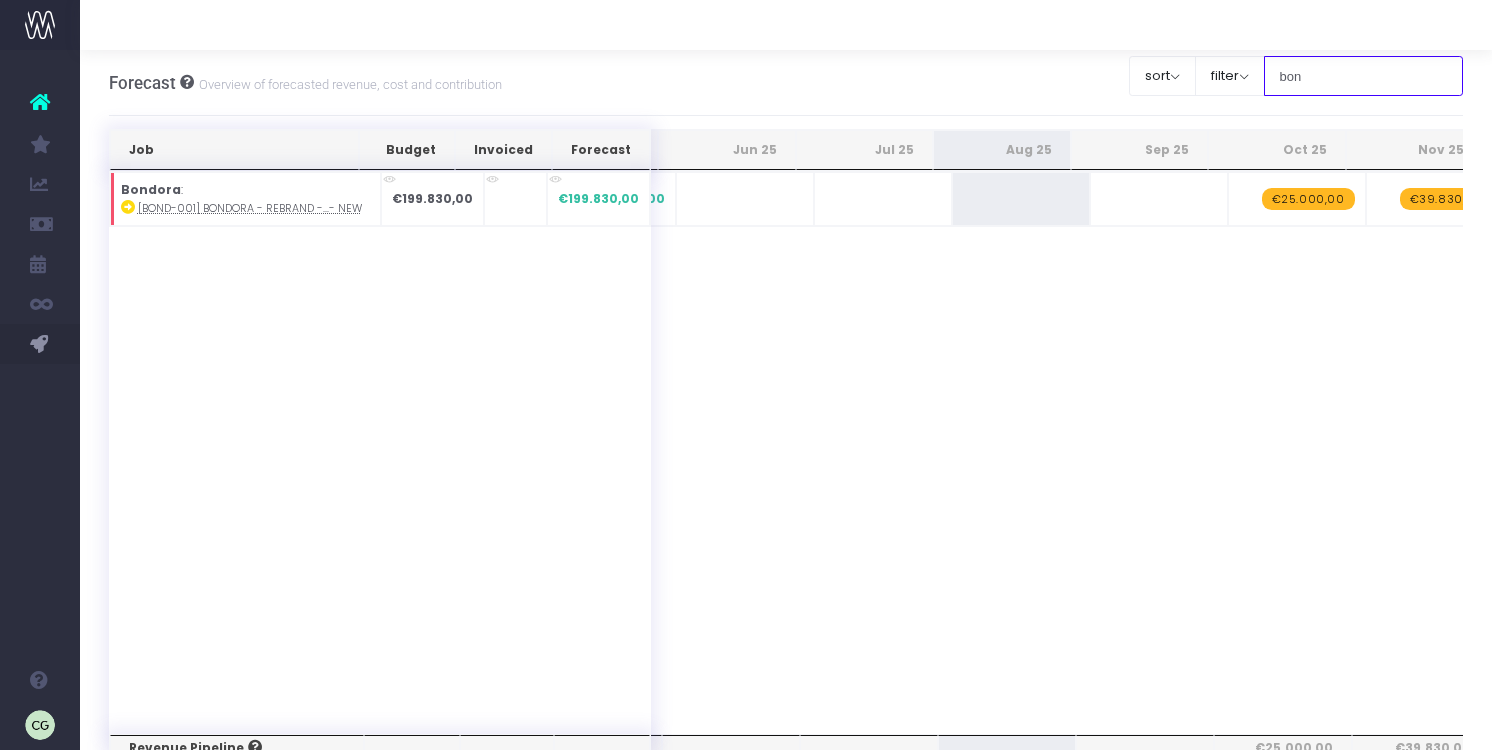 click on "bon" at bounding box center (1364, 76) 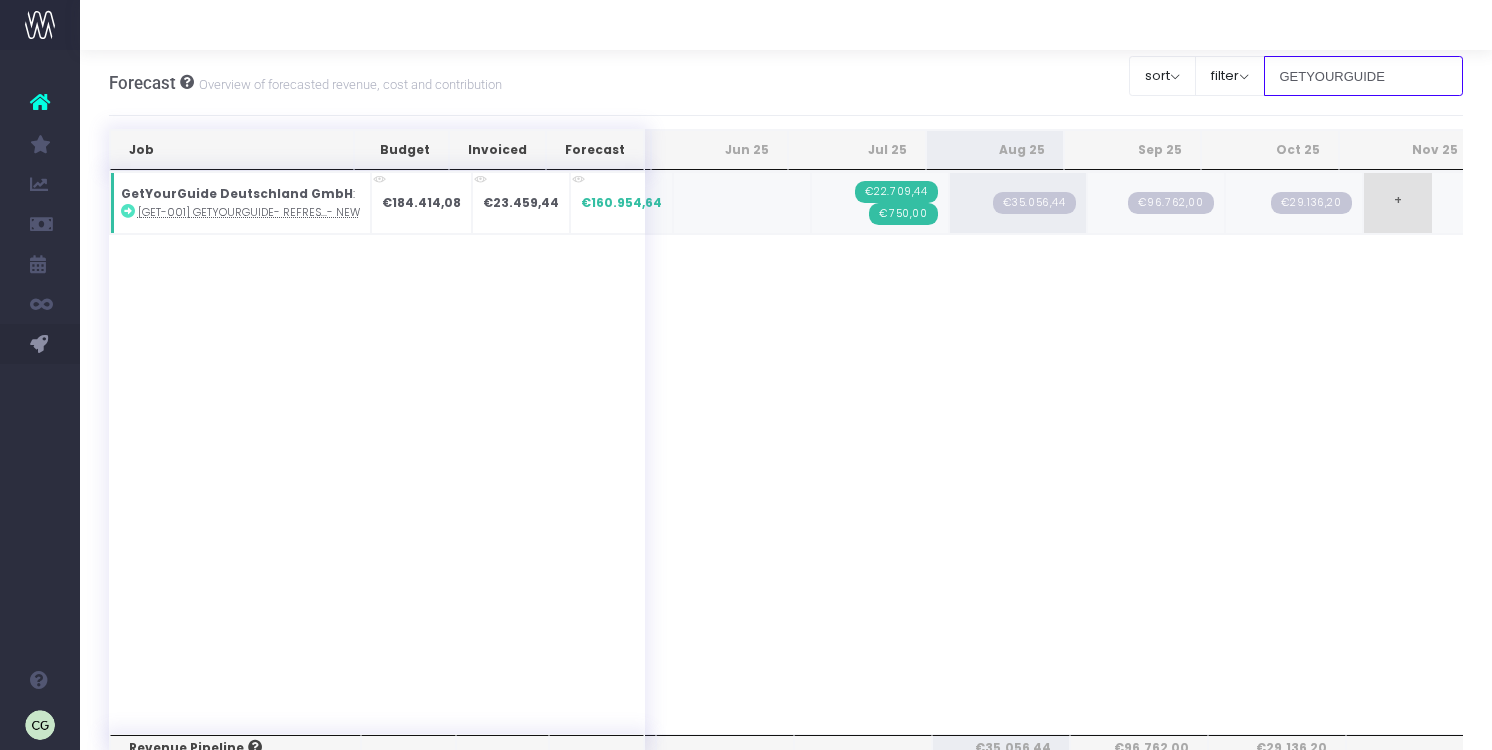 click on "GETYOURGUIDE" at bounding box center [1364, 76] 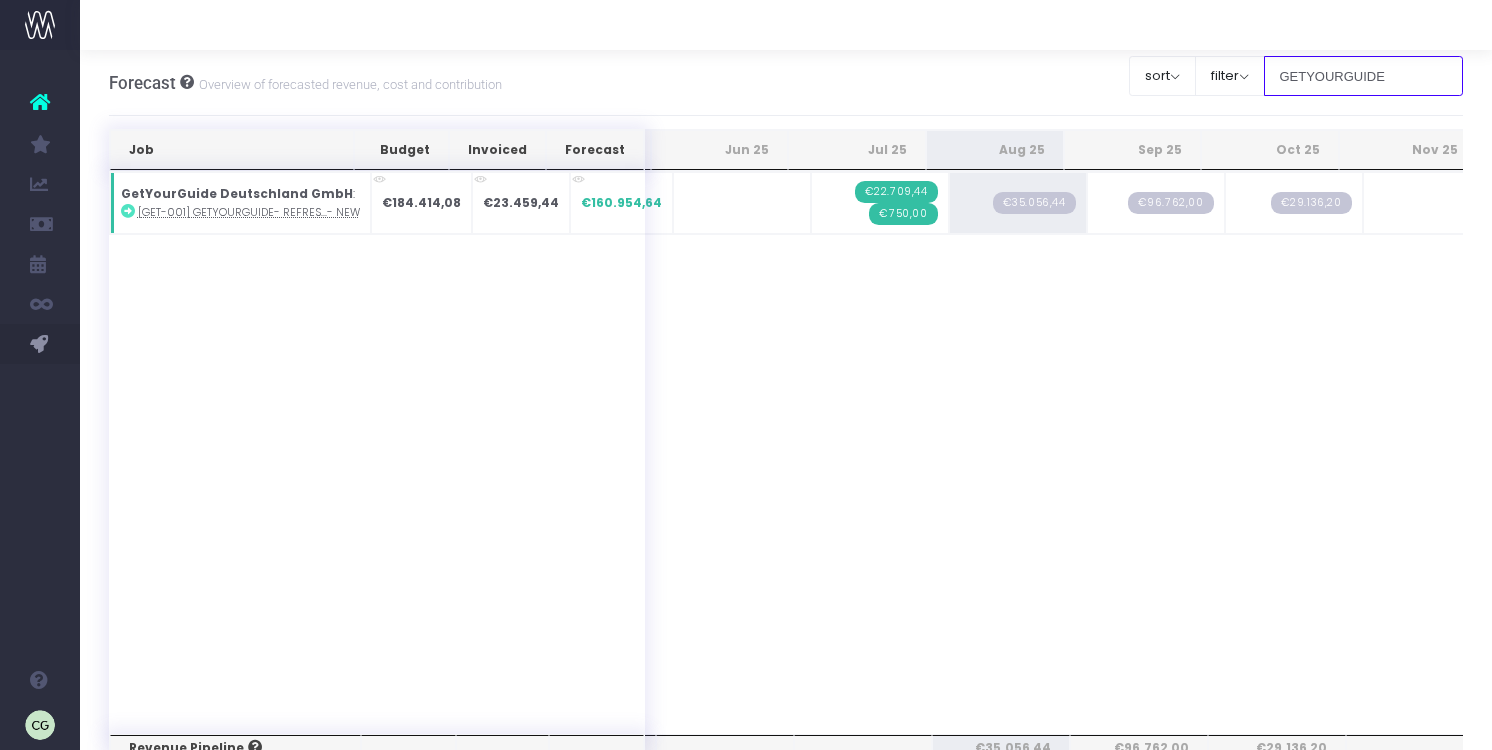 click on "GETYOURGUIDE" at bounding box center (1364, 76) 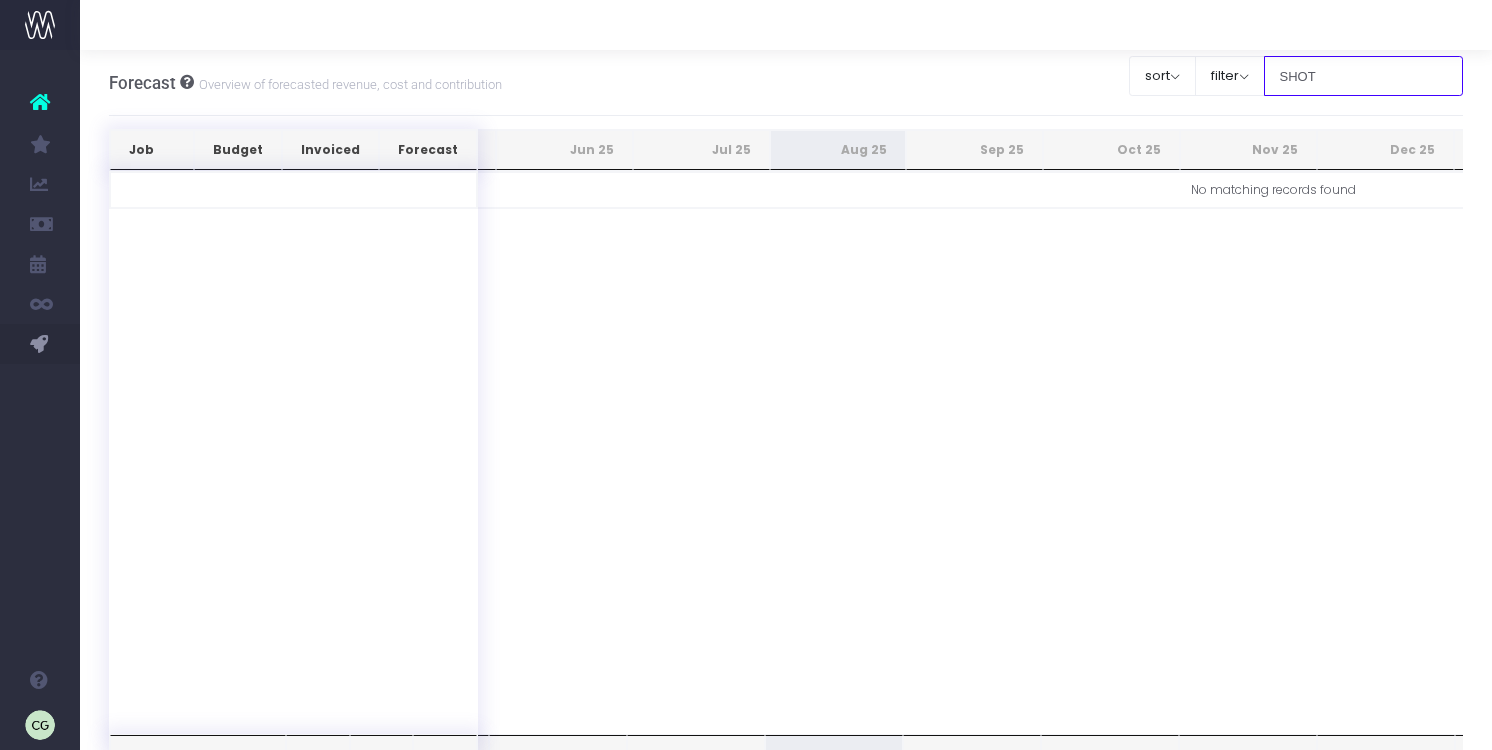 type on "SHOT" 